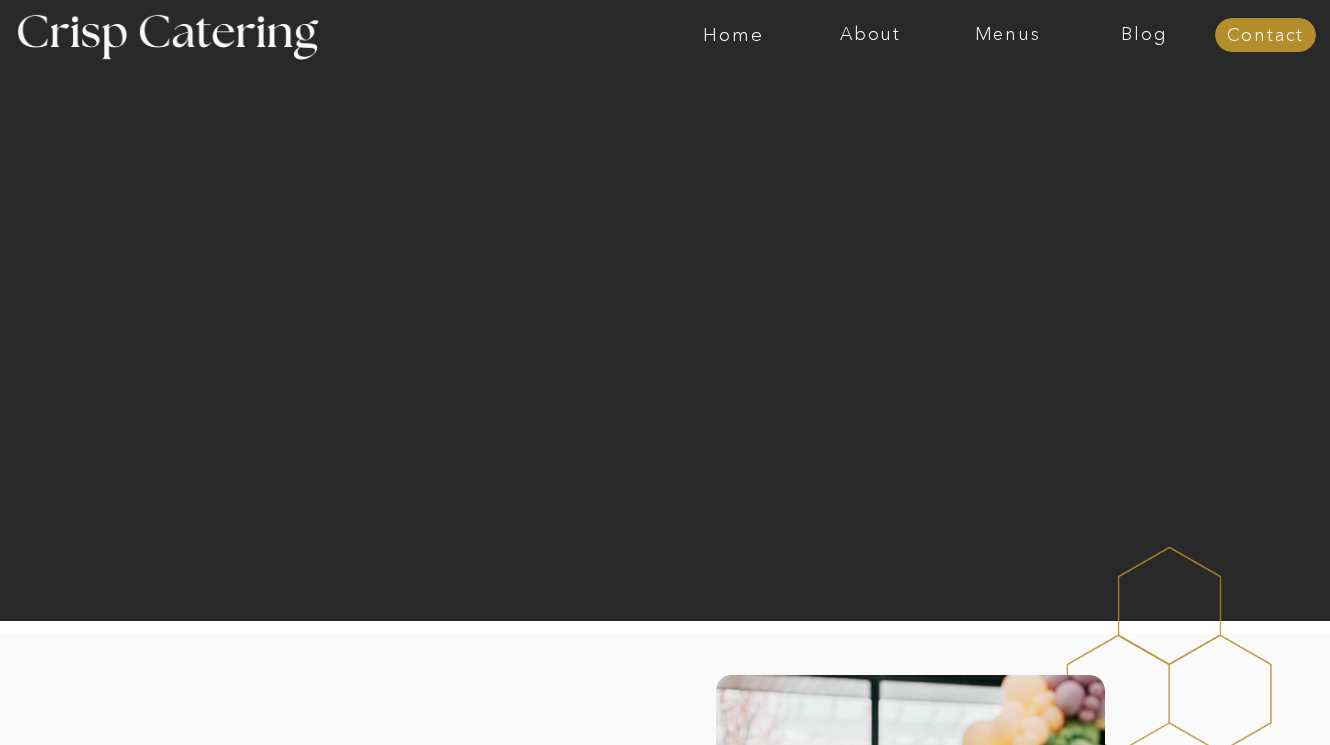 scroll, scrollTop: 0, scrollLeft: 0, axis: both 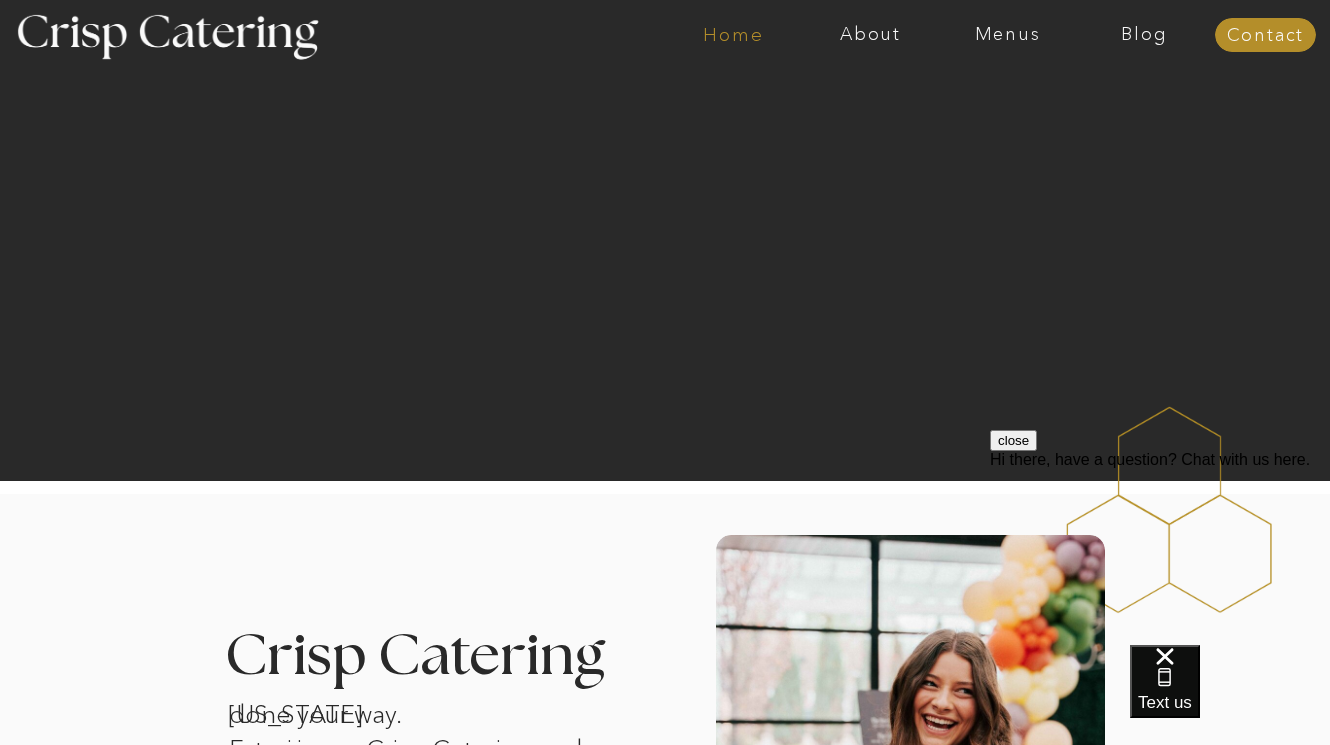 click on "Home" at bounding box center (733, 35) 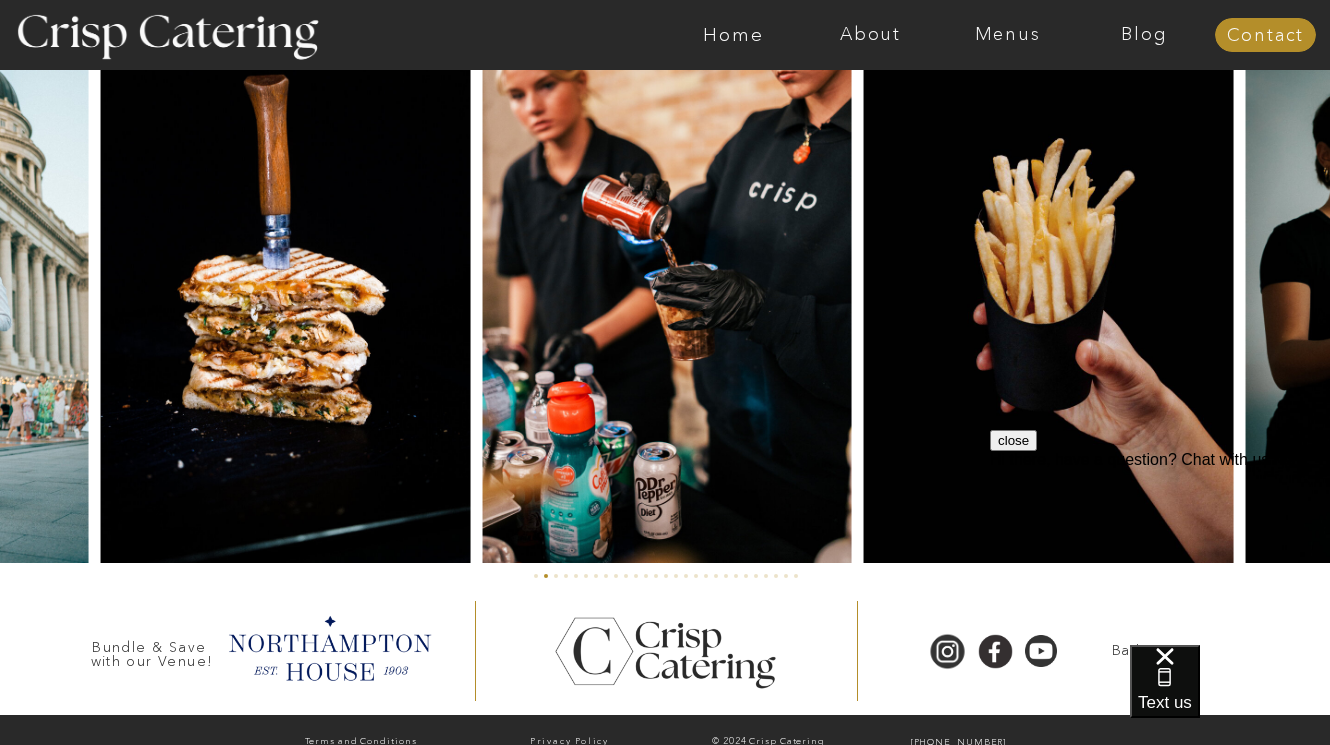 scroll, scrollTop: 4754, scrollLeft: 0, axis: vertical 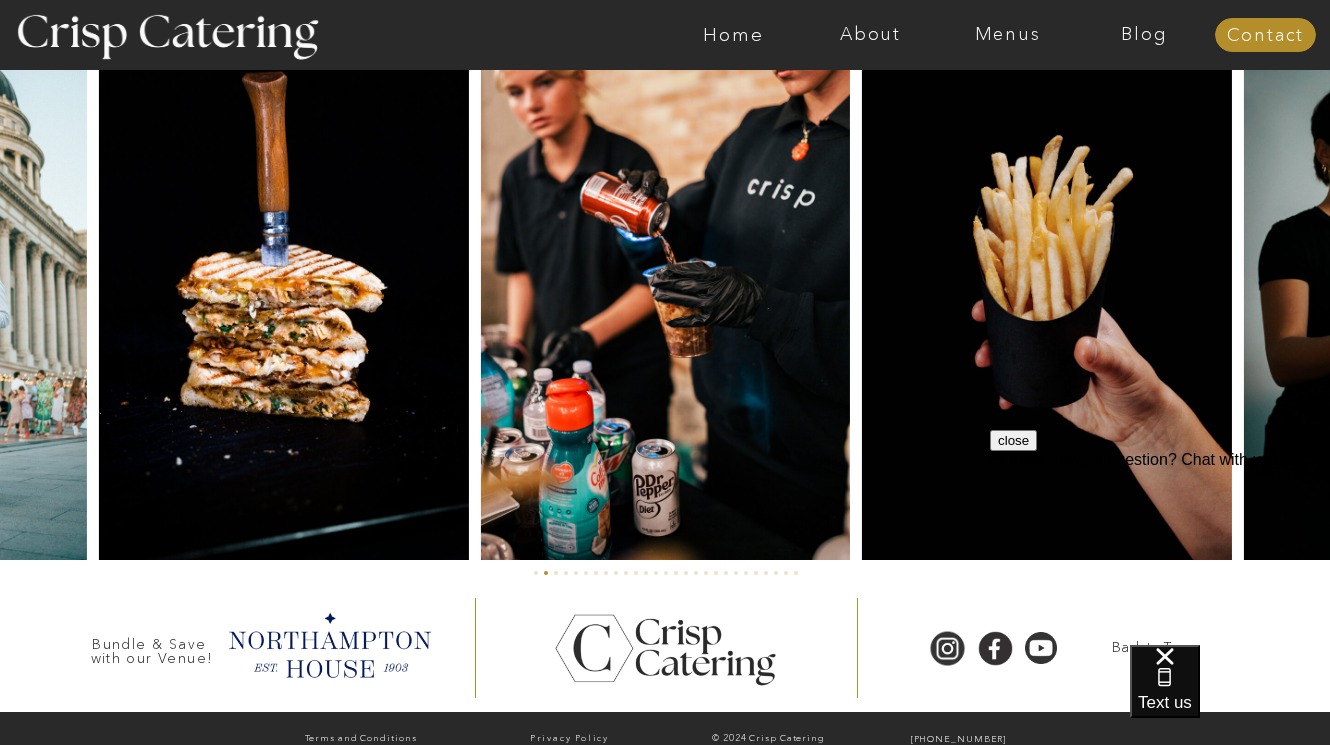 click on "close" at bounding box center (1013, 440) 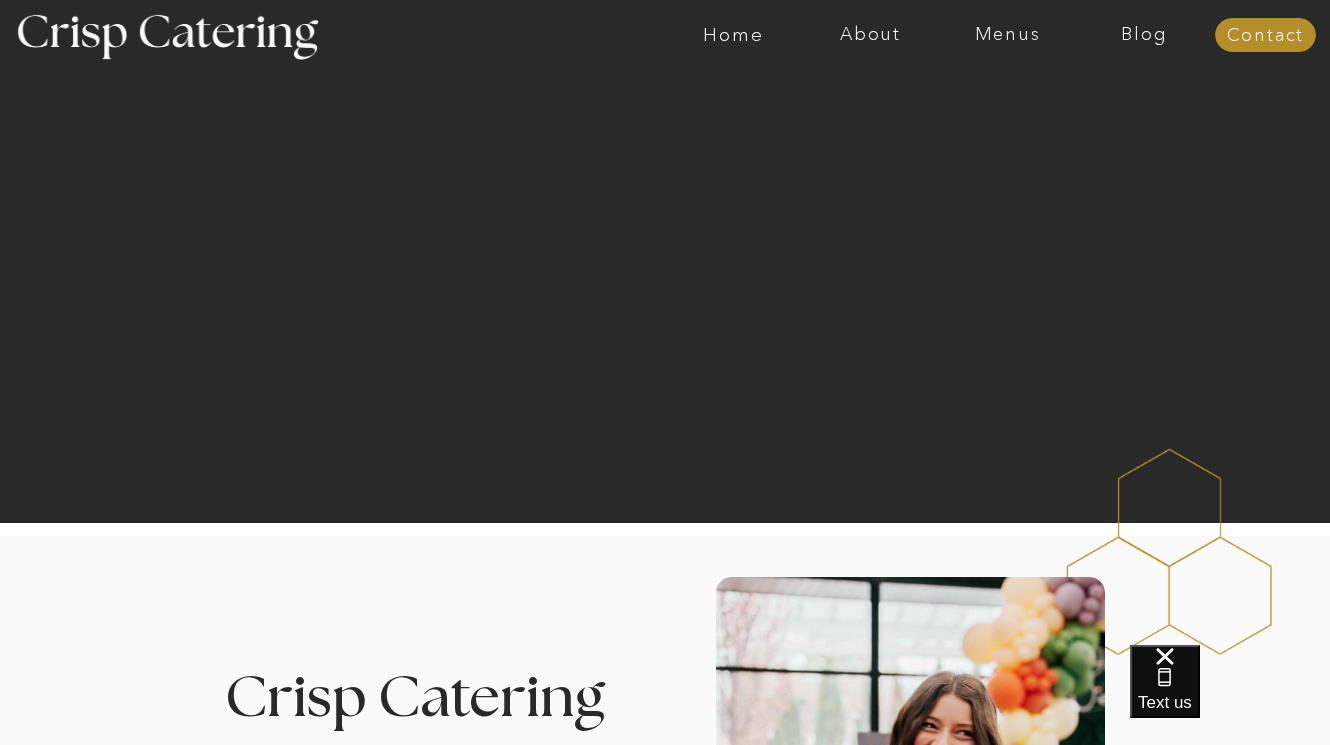scroll, scrollTop: 0, scrollLeft: 0, axis: both 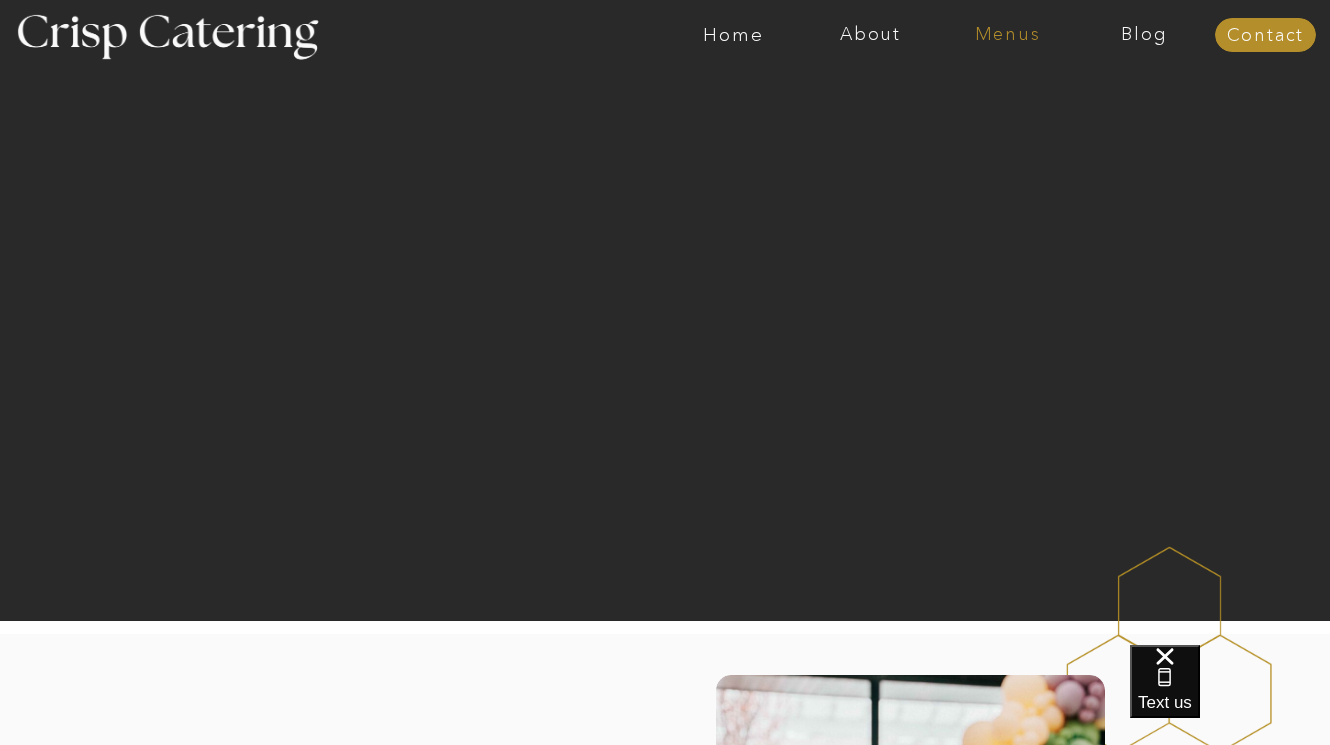 click on "Menus" at bounding box center [1007, 35] 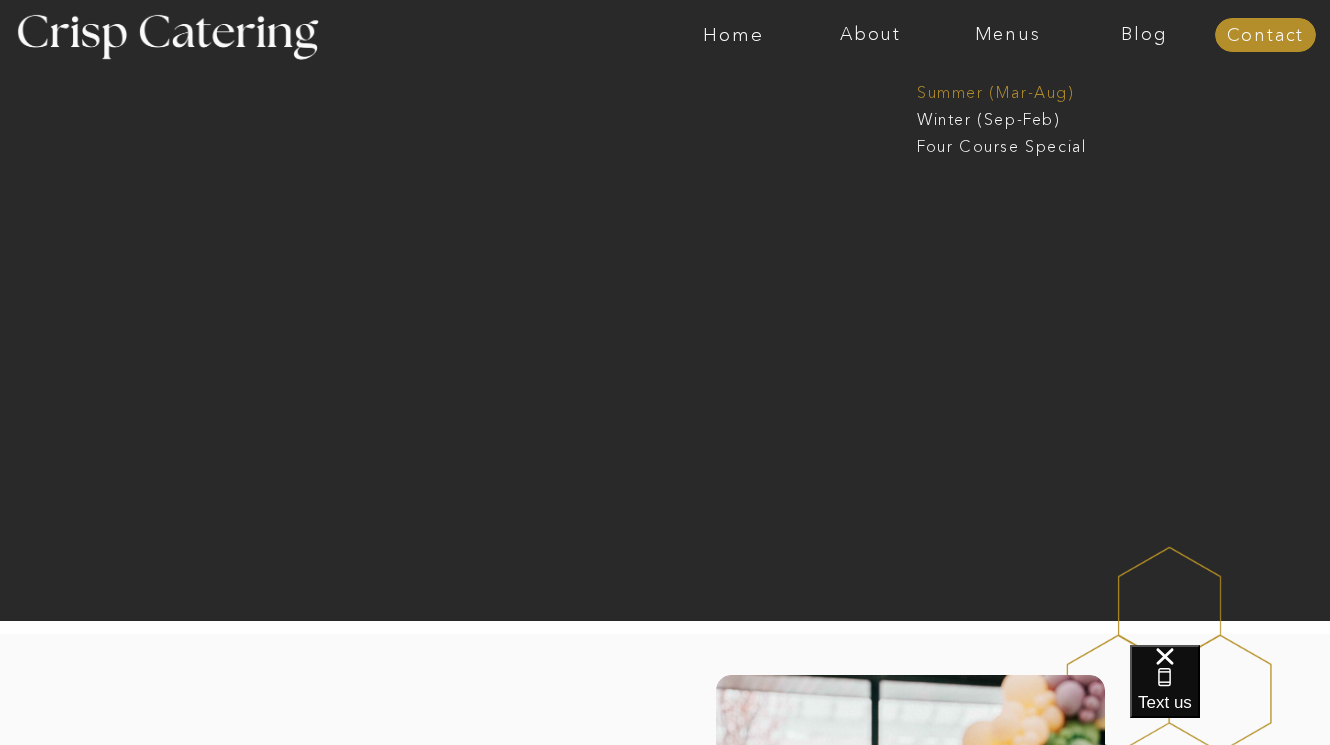 click on "Summer (Mar-Aug)" at bounding box center [1016, 90] 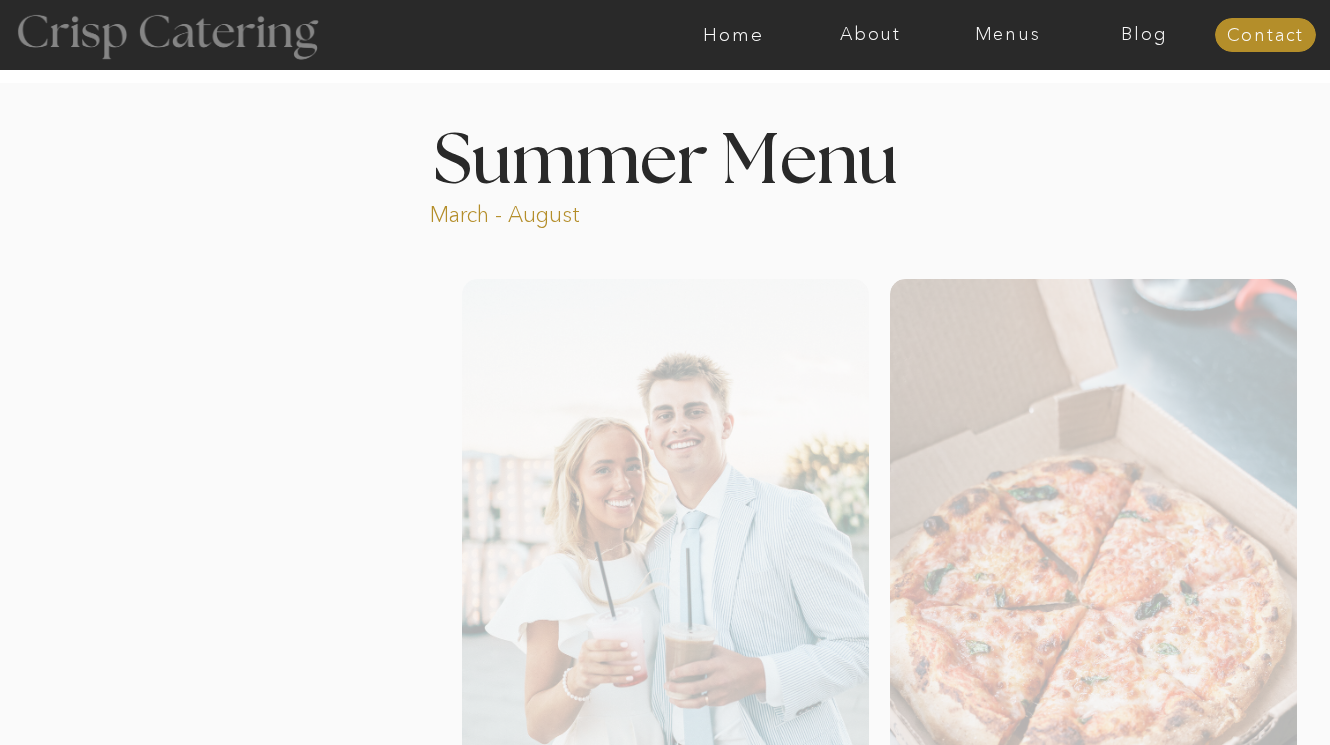 scroll, scrollTop: 0, scrollLeft: 0, axis: both 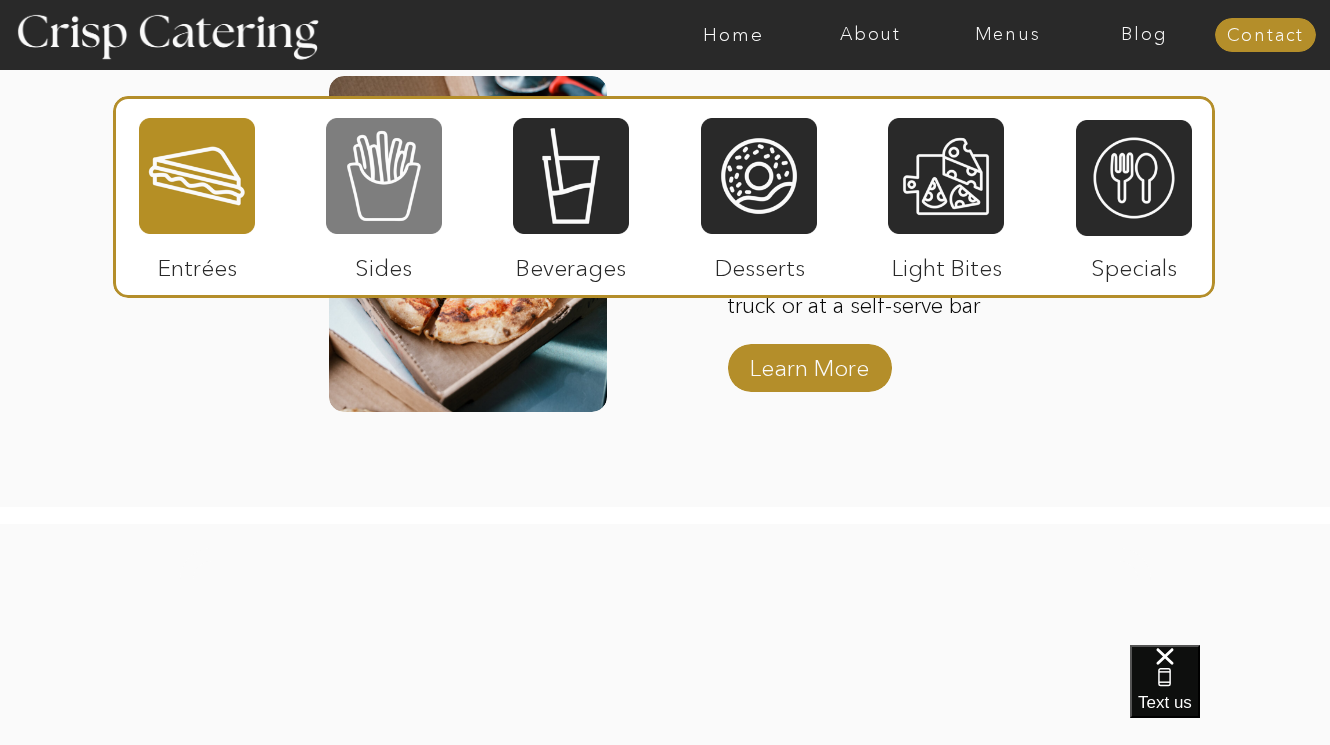 click at bounding box center (384, 176) 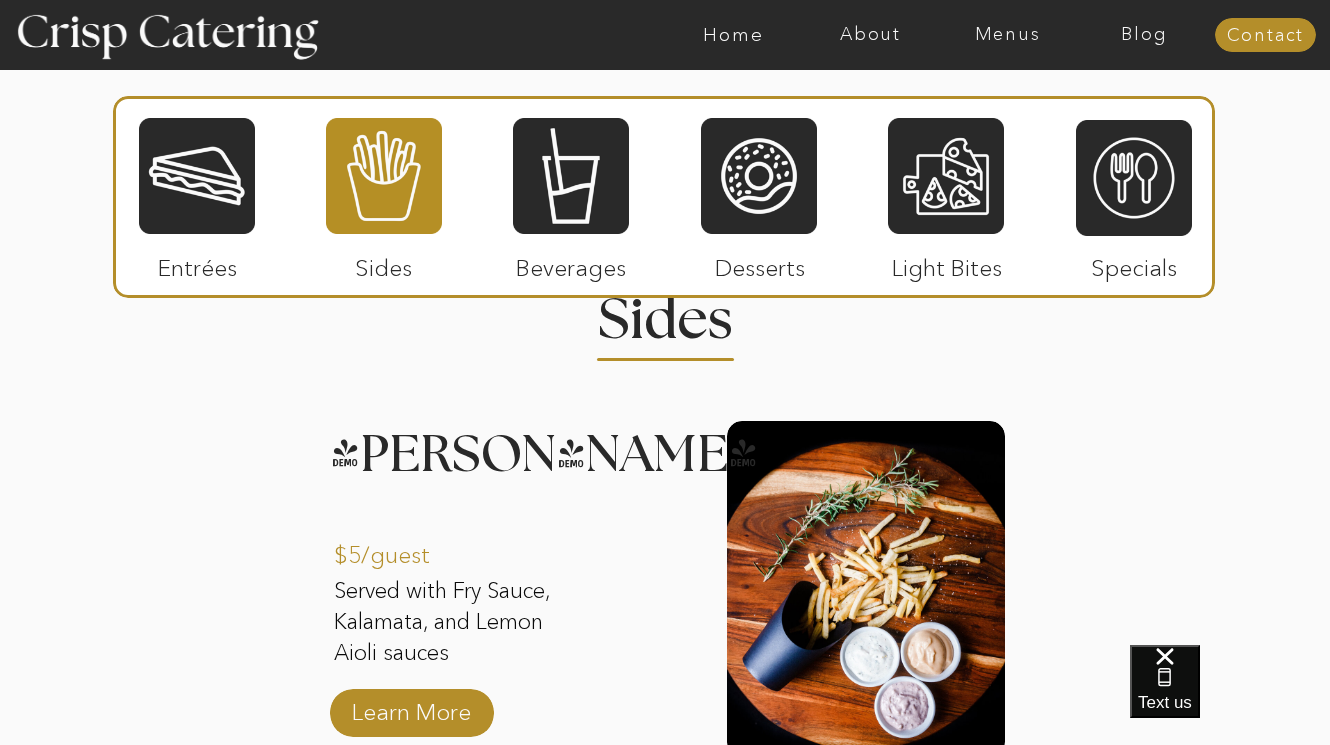 scroll, scrollTop: 1830, scrollLeft: 0, axis: vertical 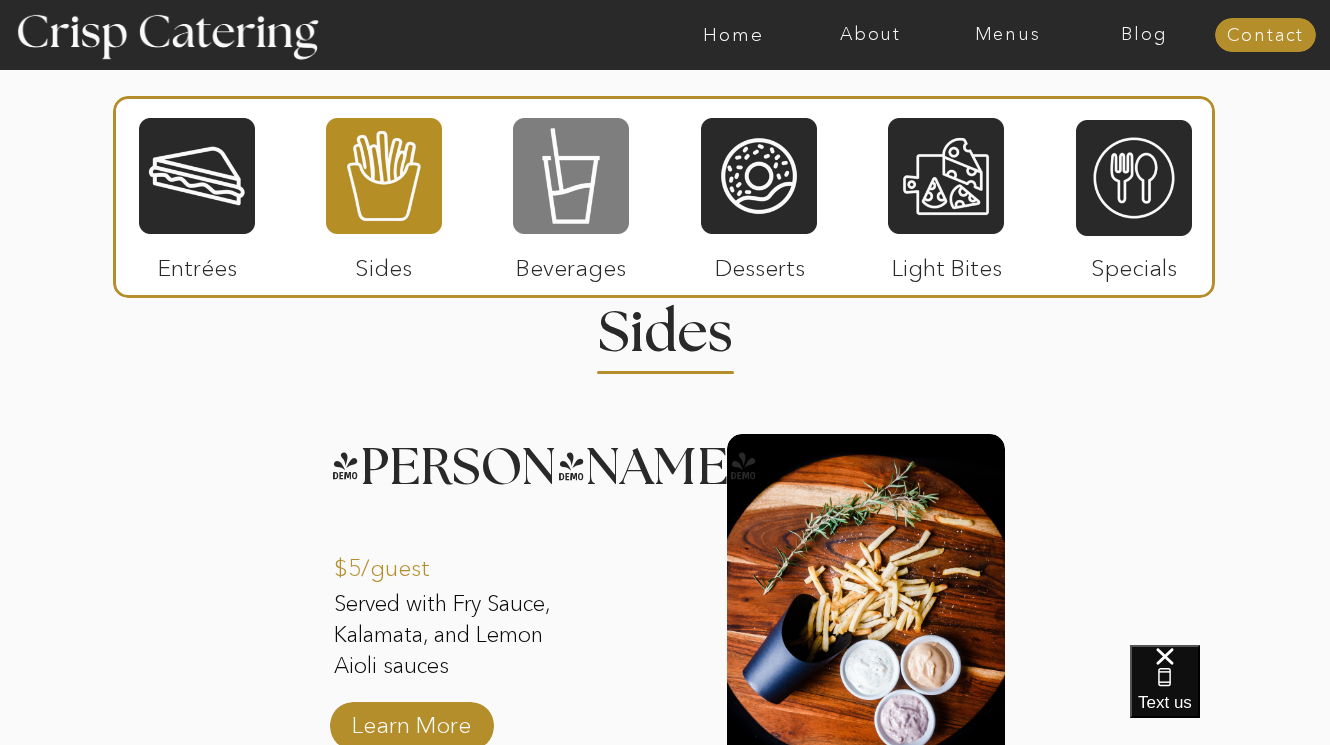 click at bounding box center (571, 176) 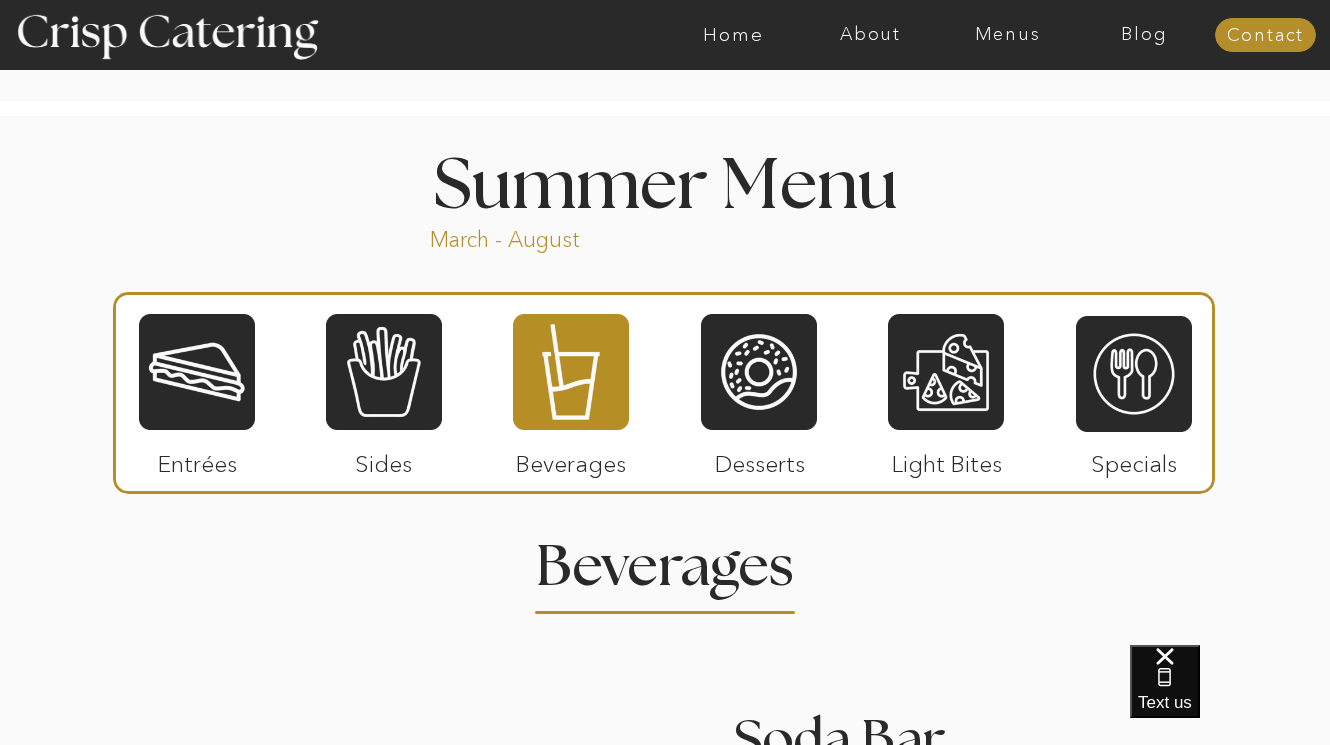 scroll, scrollTop: 1584, scrollLeft: 0, axis: vertical 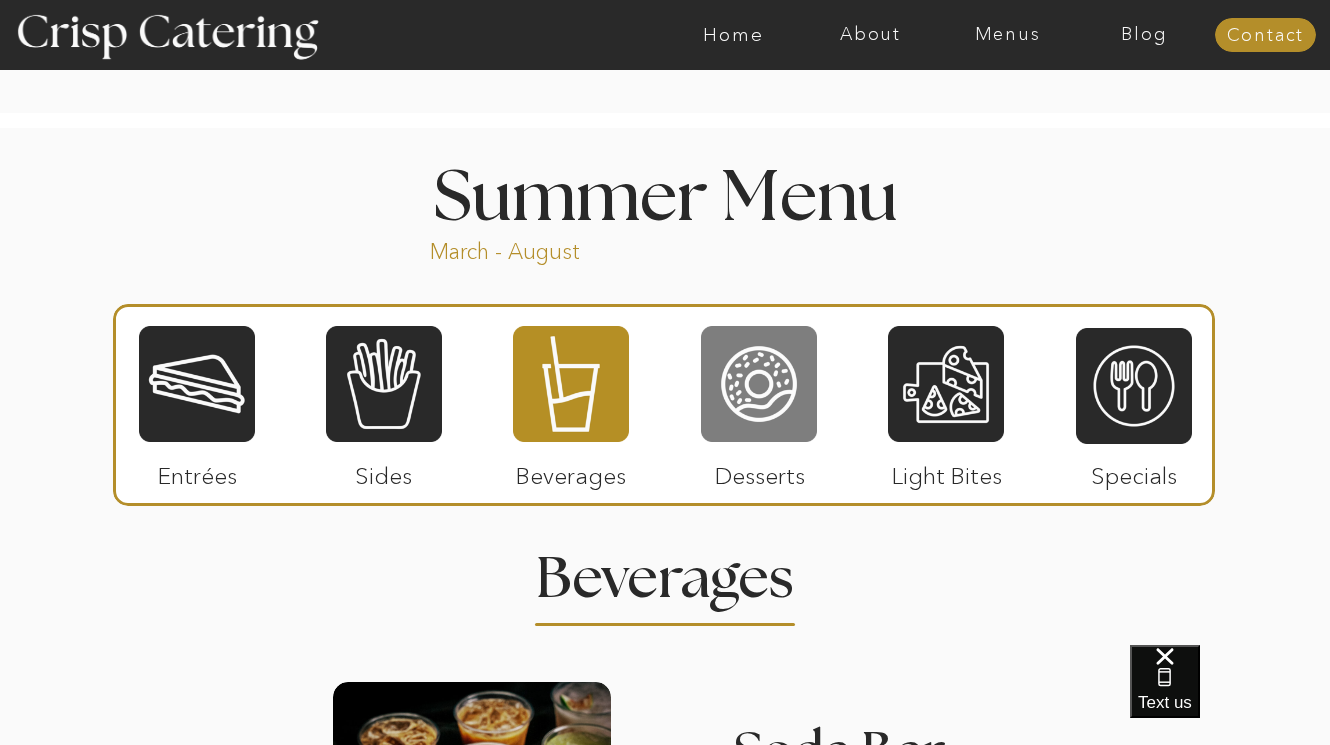 click at bounding box center [759, 384] 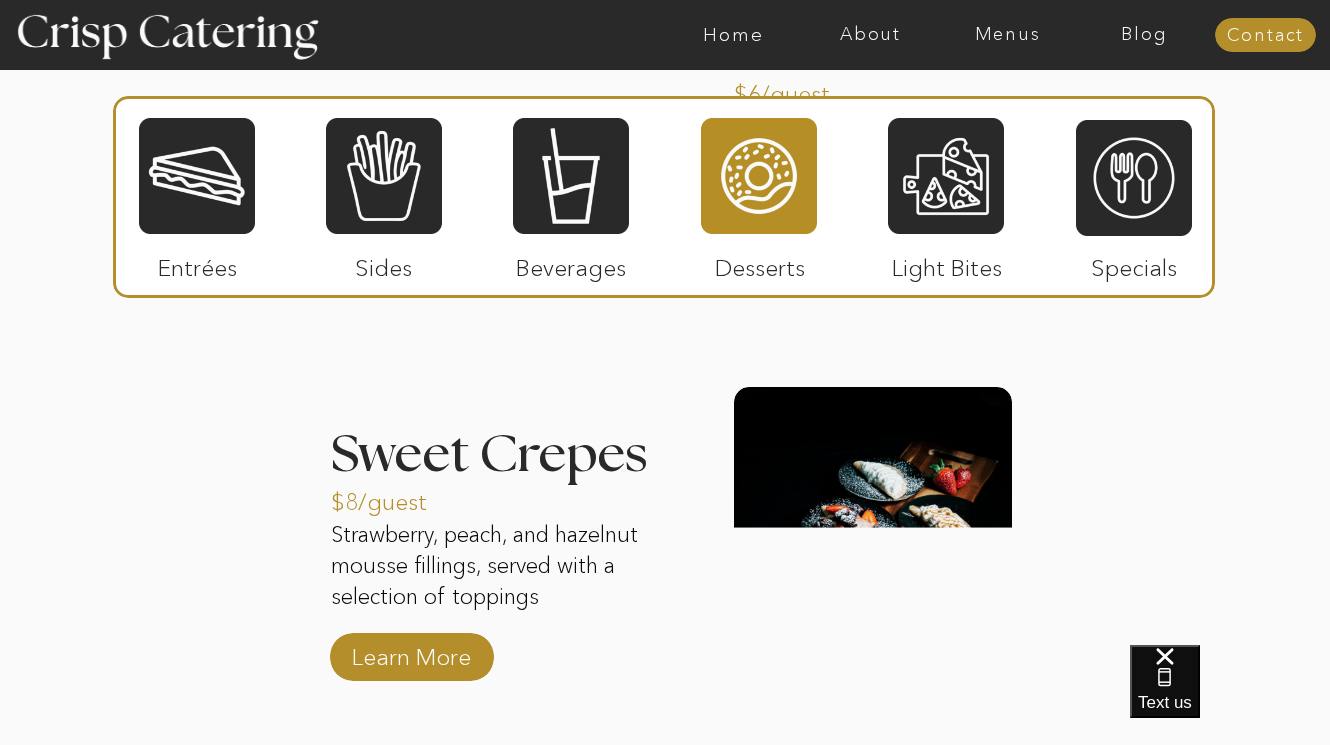 scroll, scrollTop: 2289, scrollLeft: 0, axis: vertical 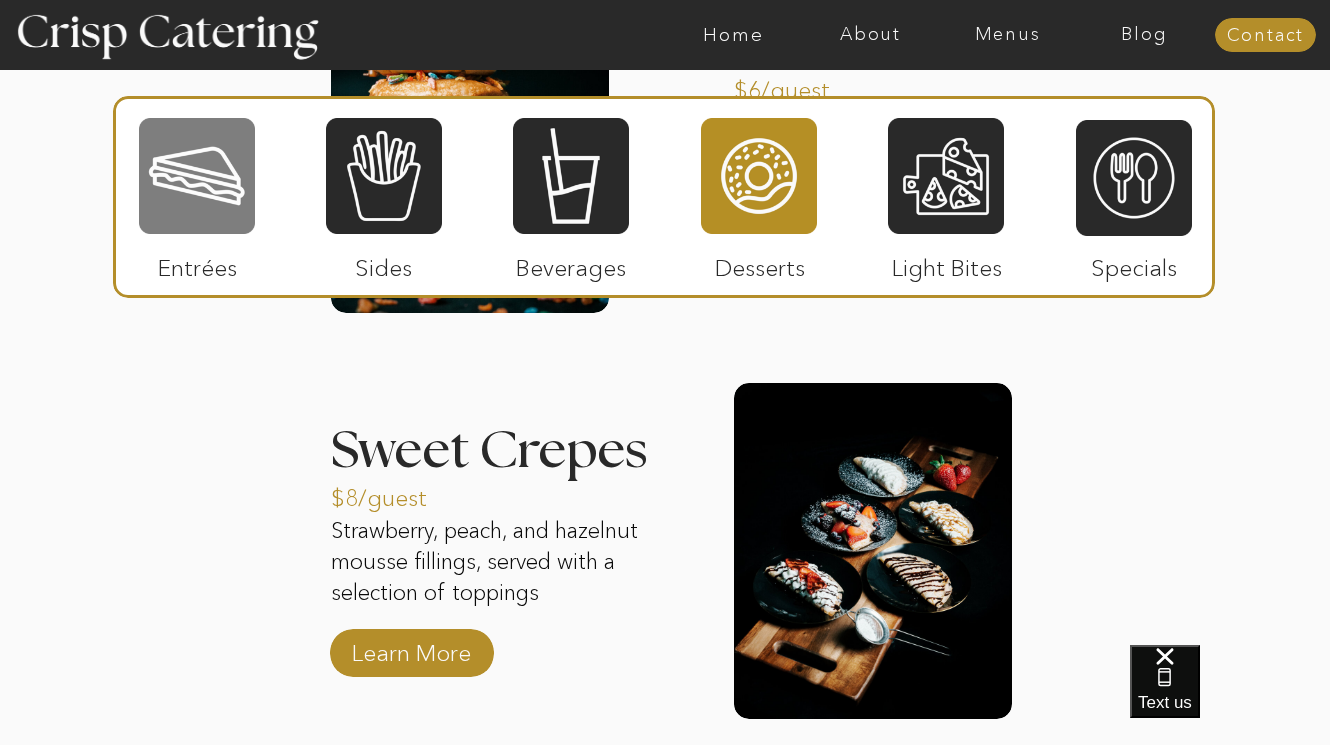 click at bounding box center (197, 176) 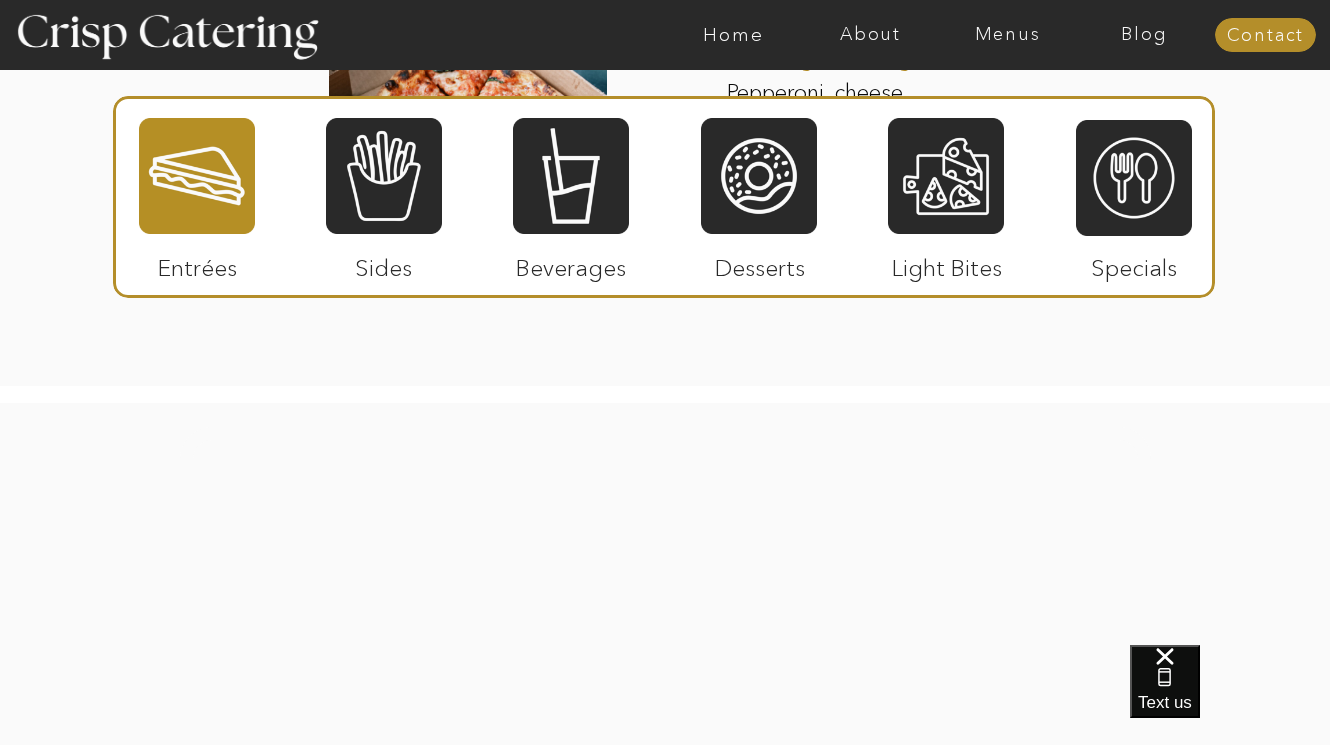 scroll, scrollTop: 2992, scrollLeft: 0, axis: vertical 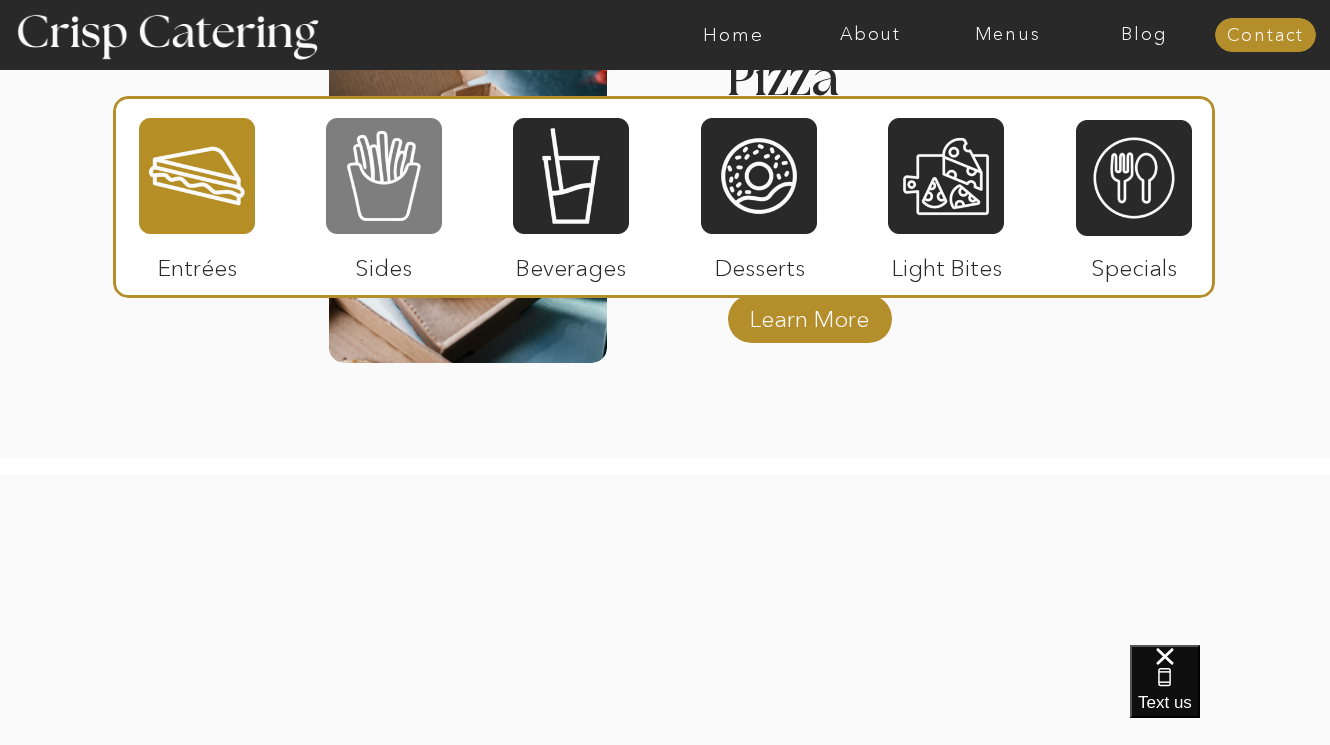 click at bounding box center [384, 176] 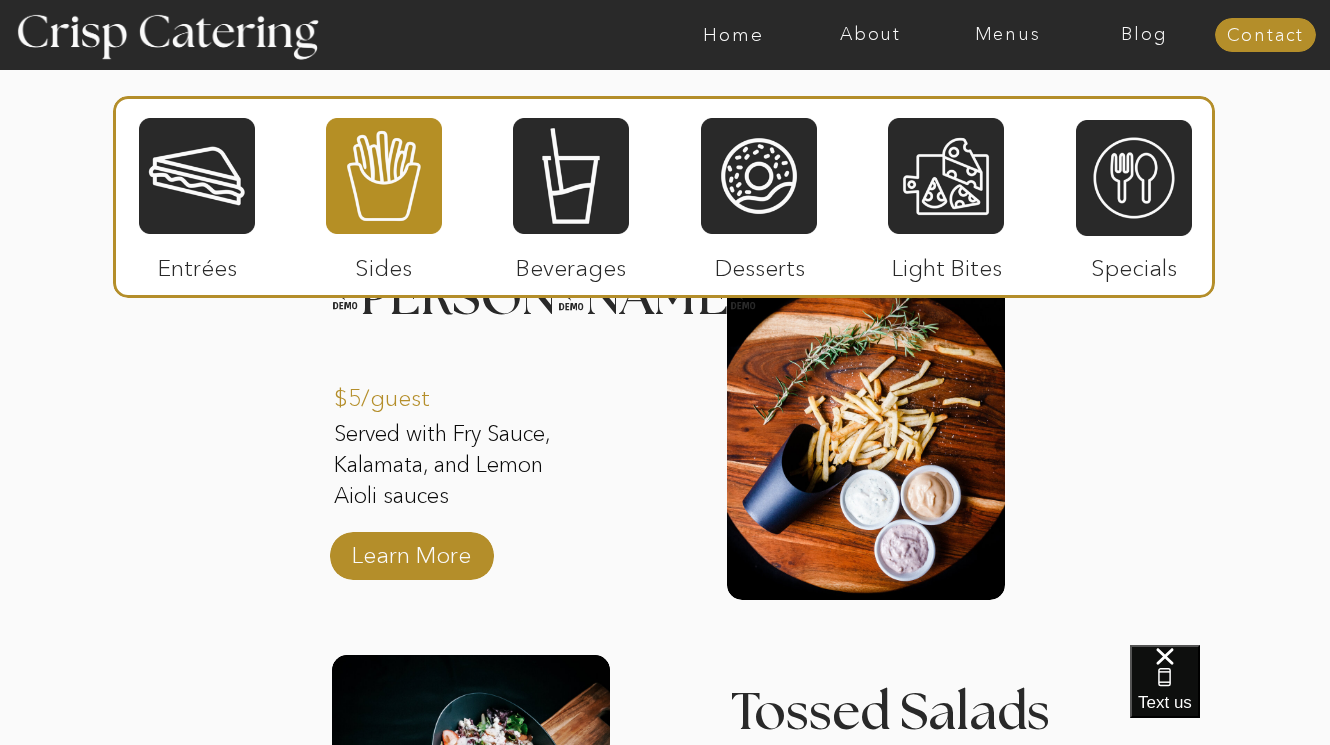 scroll, scrollTop: 1998, scrollLeft: 0, axis: vertical 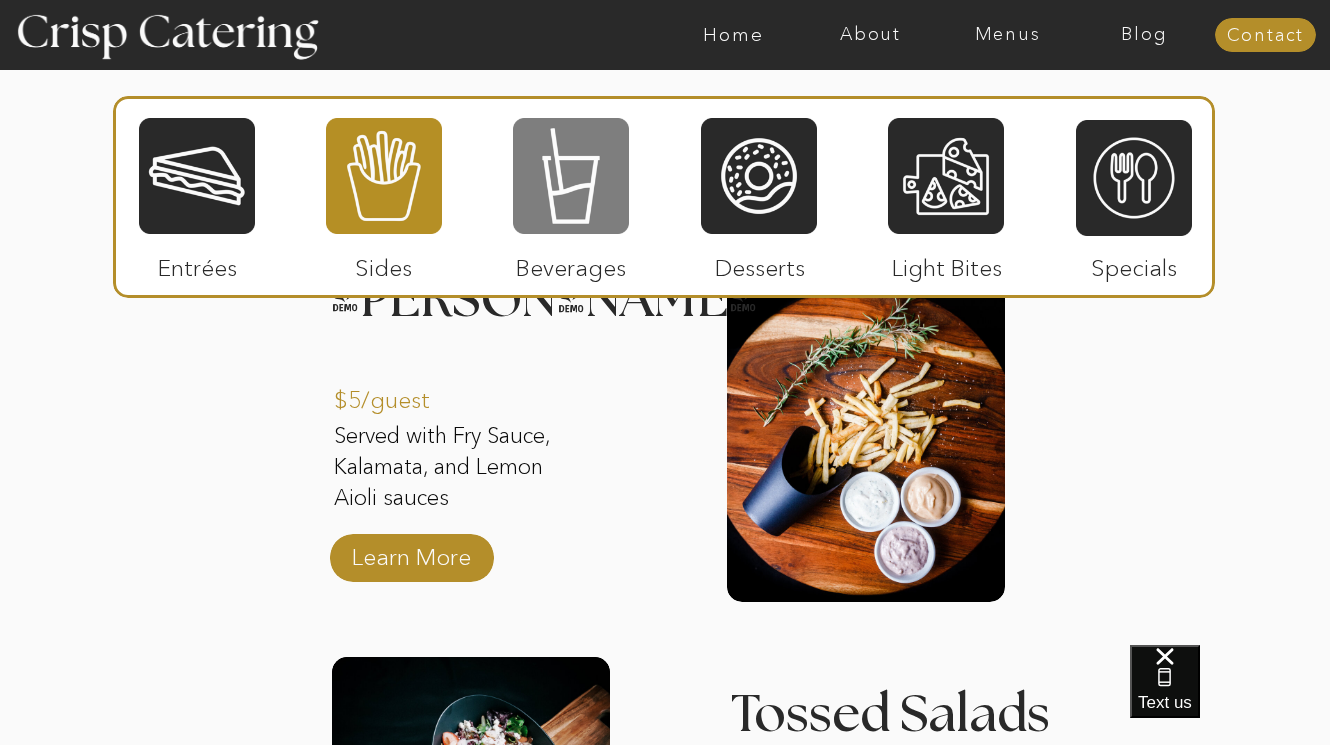 click at bounding box center [571, 176] 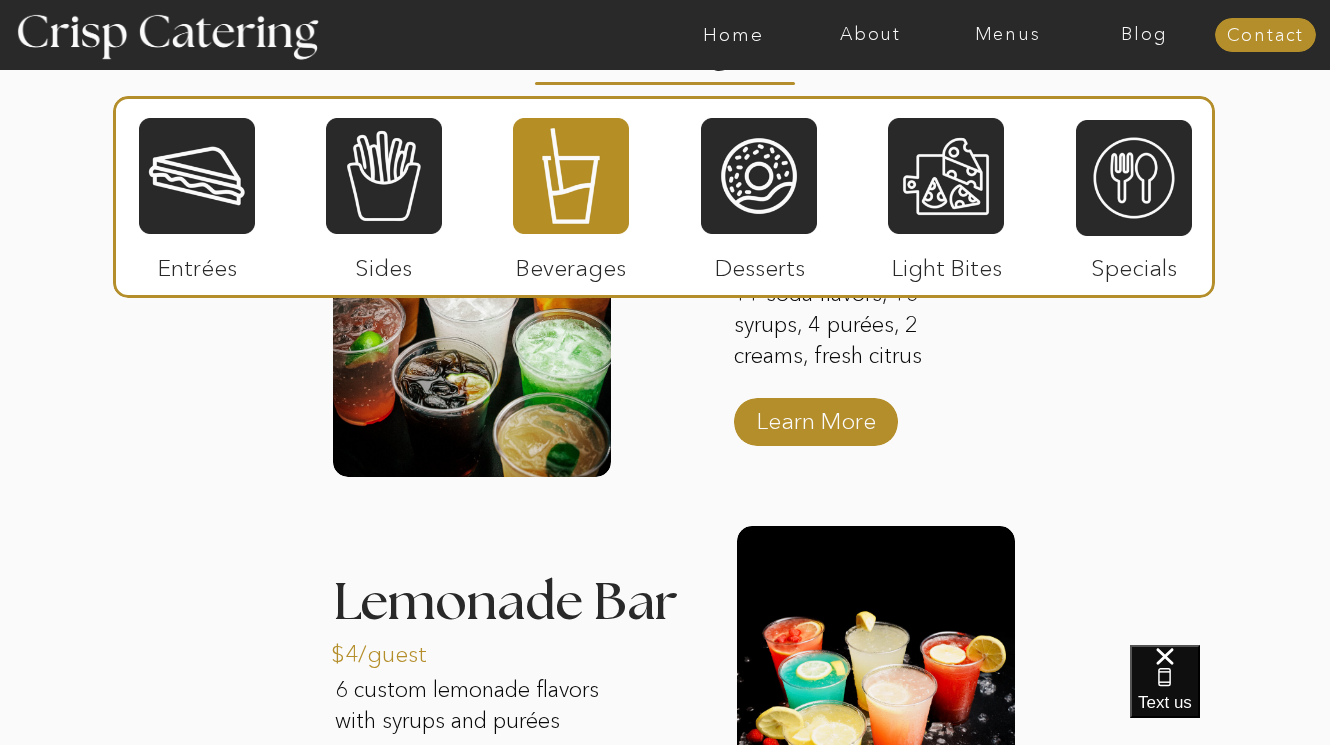 scroll, scrollTop: 2101, scrollLeft: 0, axis: vertical 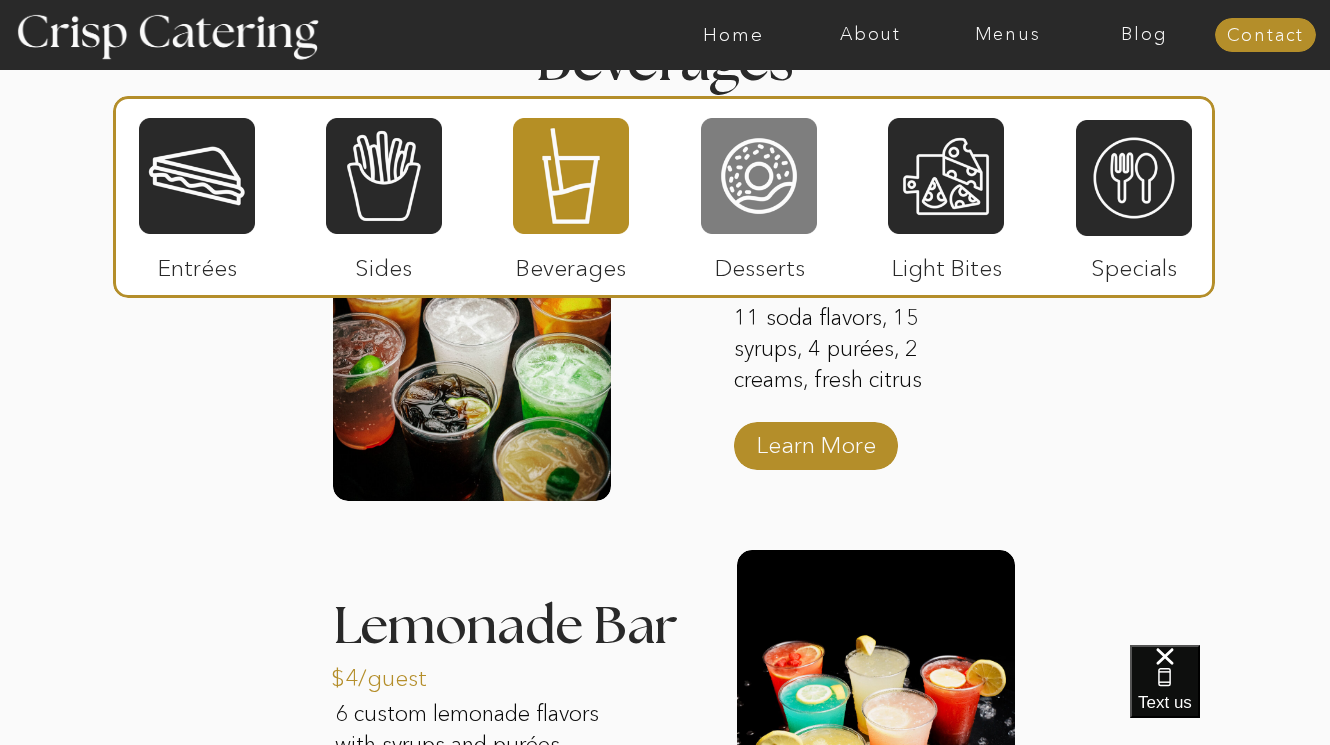 click at bounding box center [759, 176] 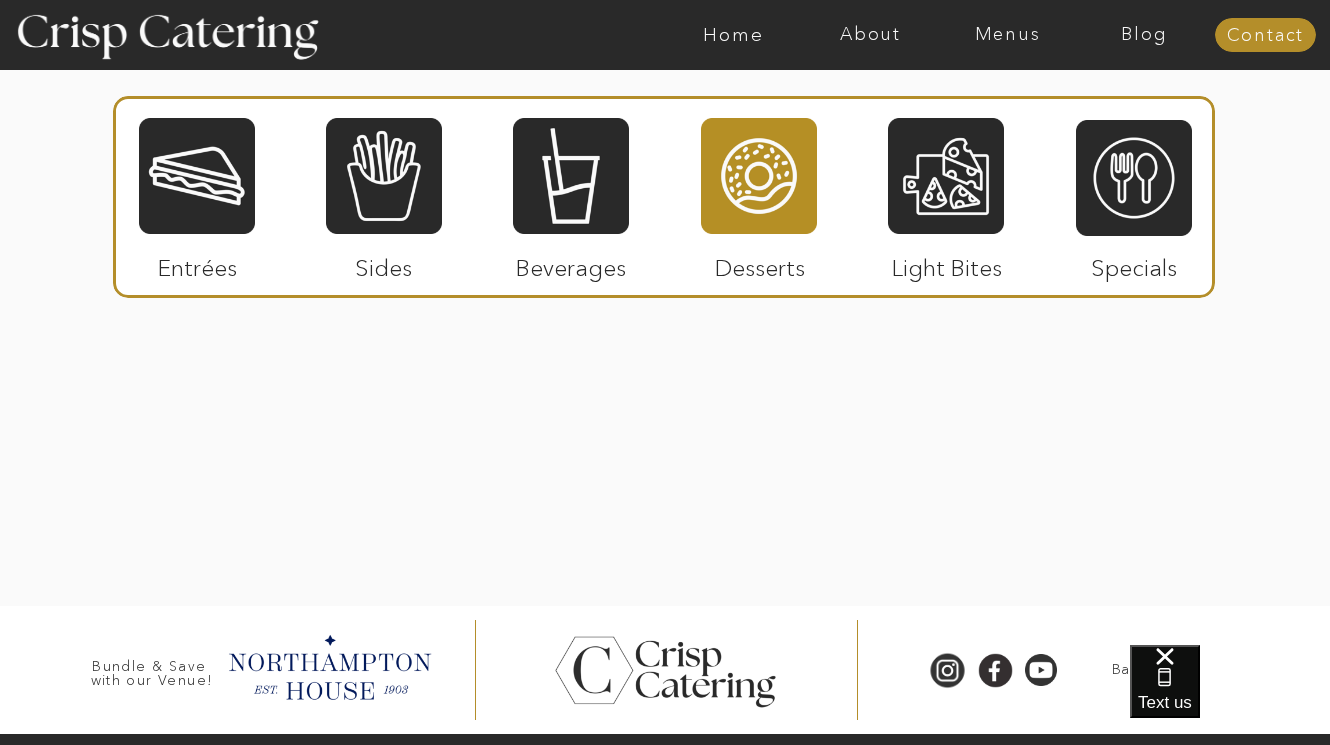 scroll, scrollTop: 4319, scrollLeft: 0, axis: vertical 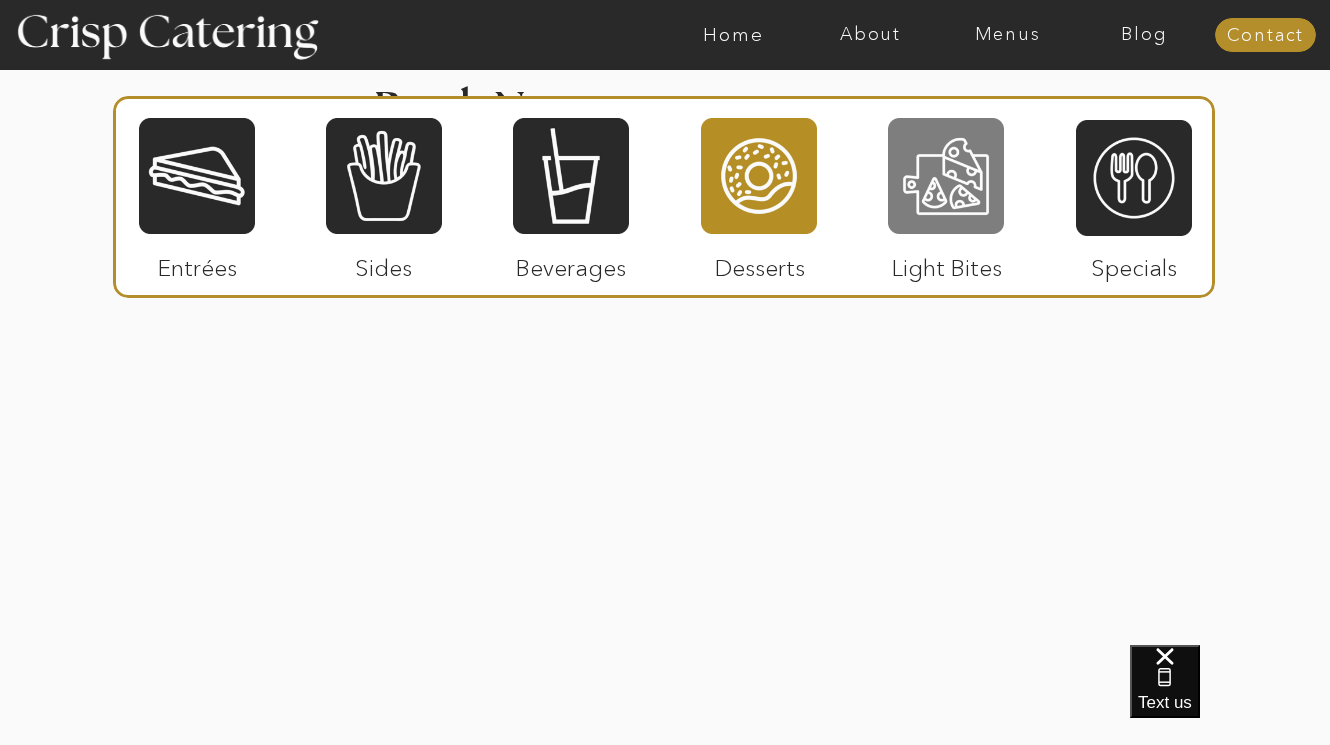 click at bounding box center [946, 176] 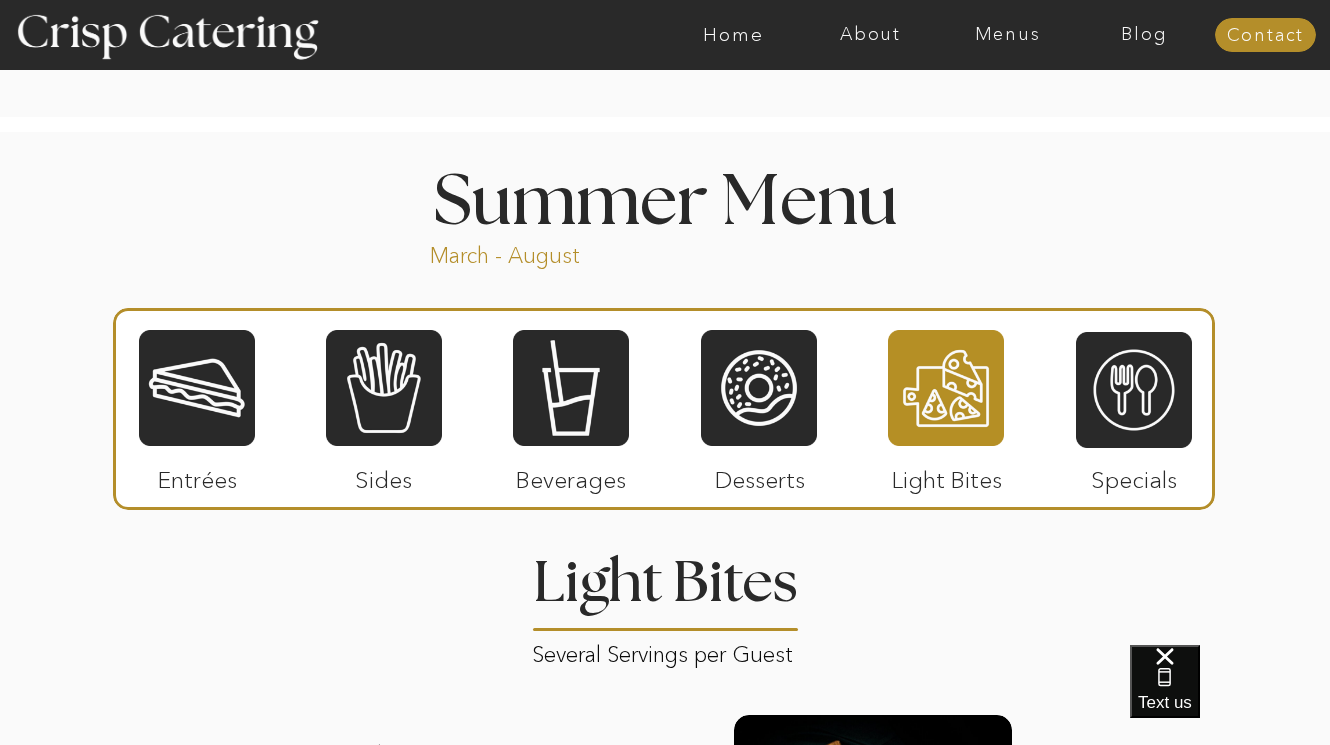 scroll, scrollTop: 1581, scrollLeft: 0, axis: vertical 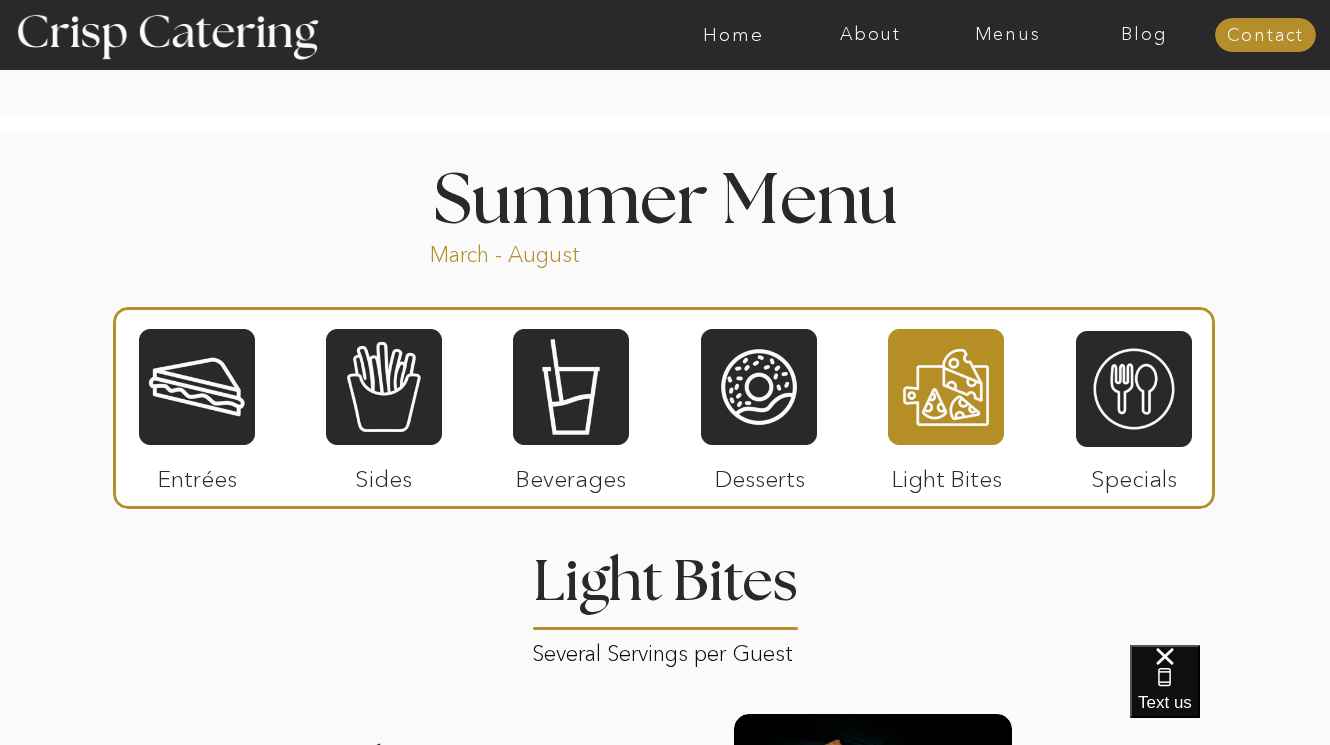 click at bounding box center [946, 387] 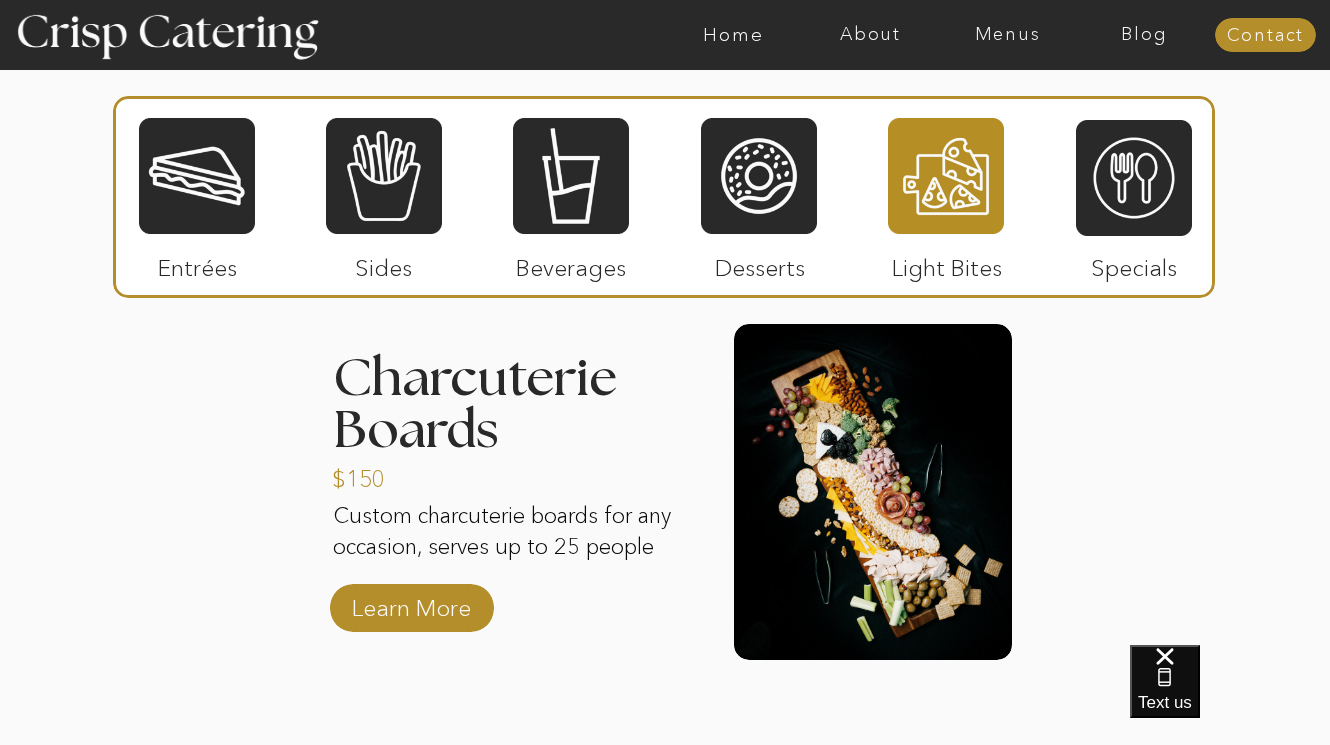 scroll, scrollTop: 1974, scrollLeft: 0, axis: vertical 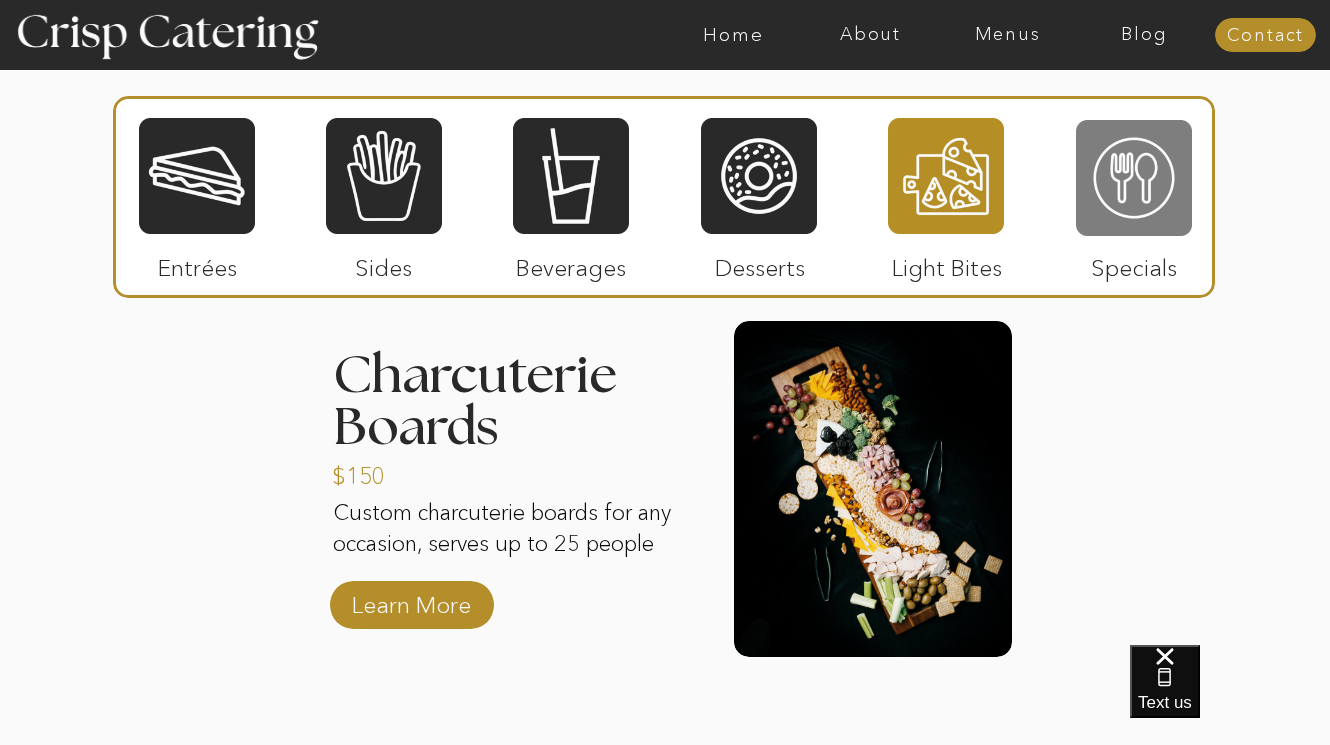 click at bounding box center (1134, 178) 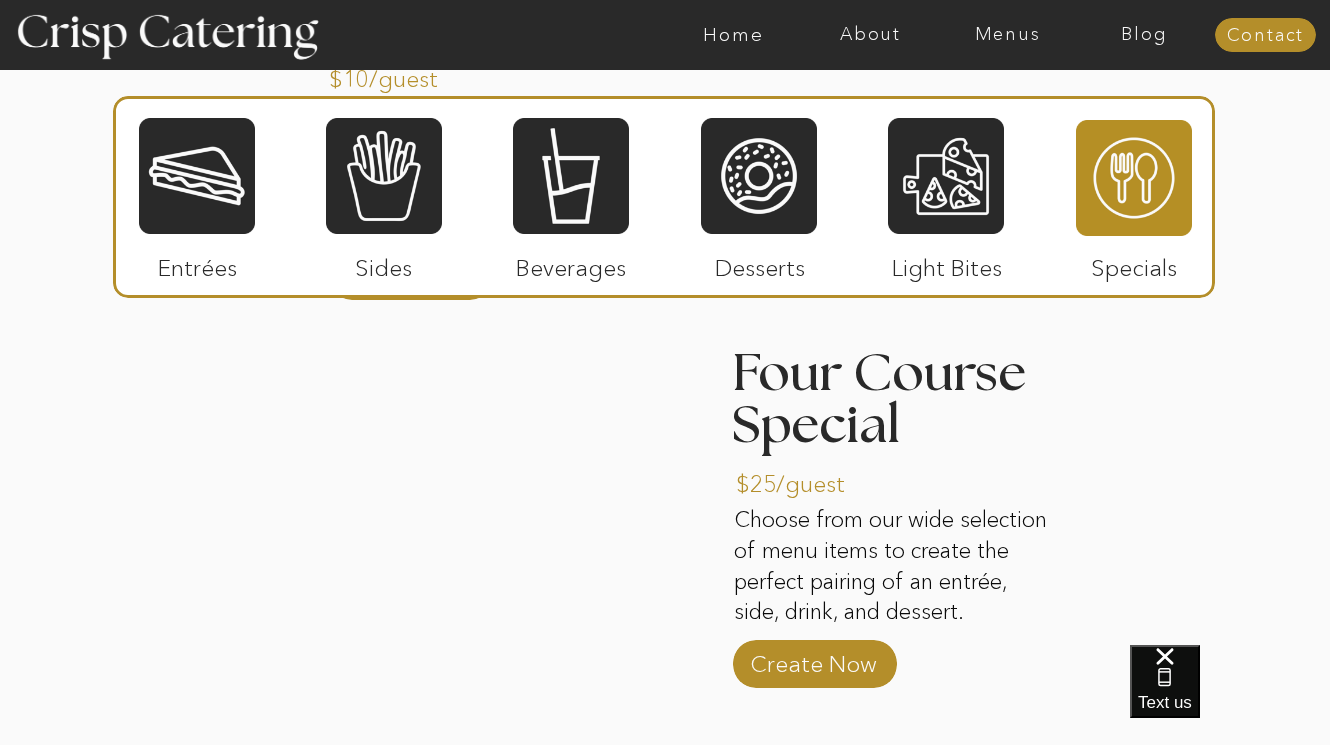 scroll, scrollTop: 2362, scrollLeft: 0, axis: vertical 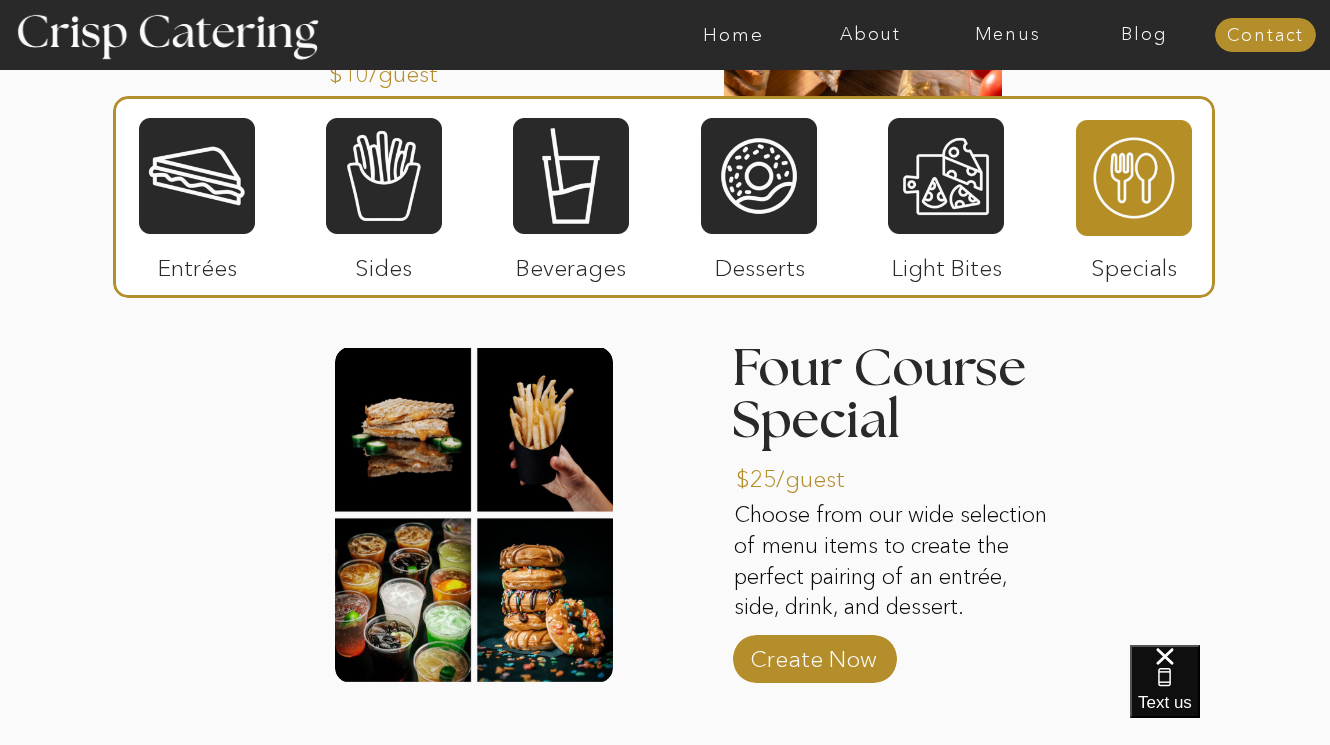 click at bounding box center [197, 176] 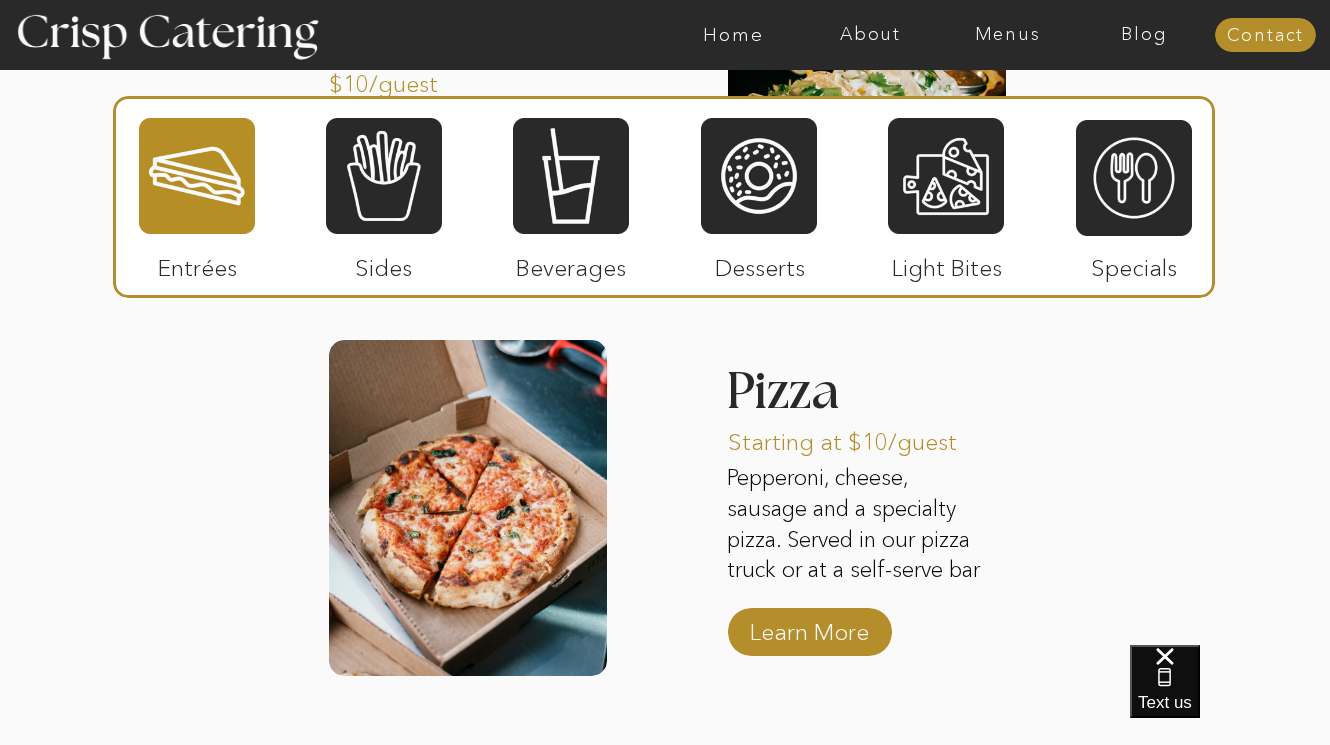 scroll, scrollTop: 2678, scrollLeft: 0, axis: vertical 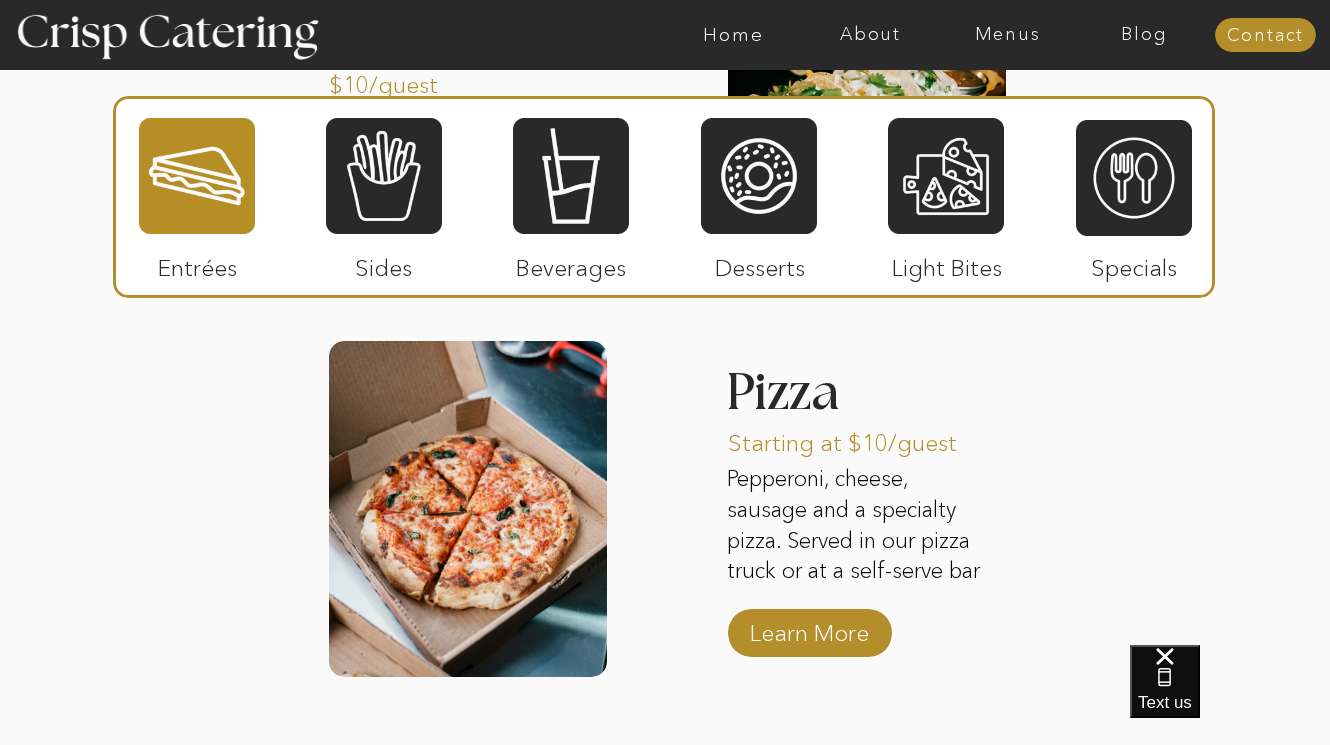 click at bounding box center [664, 197] 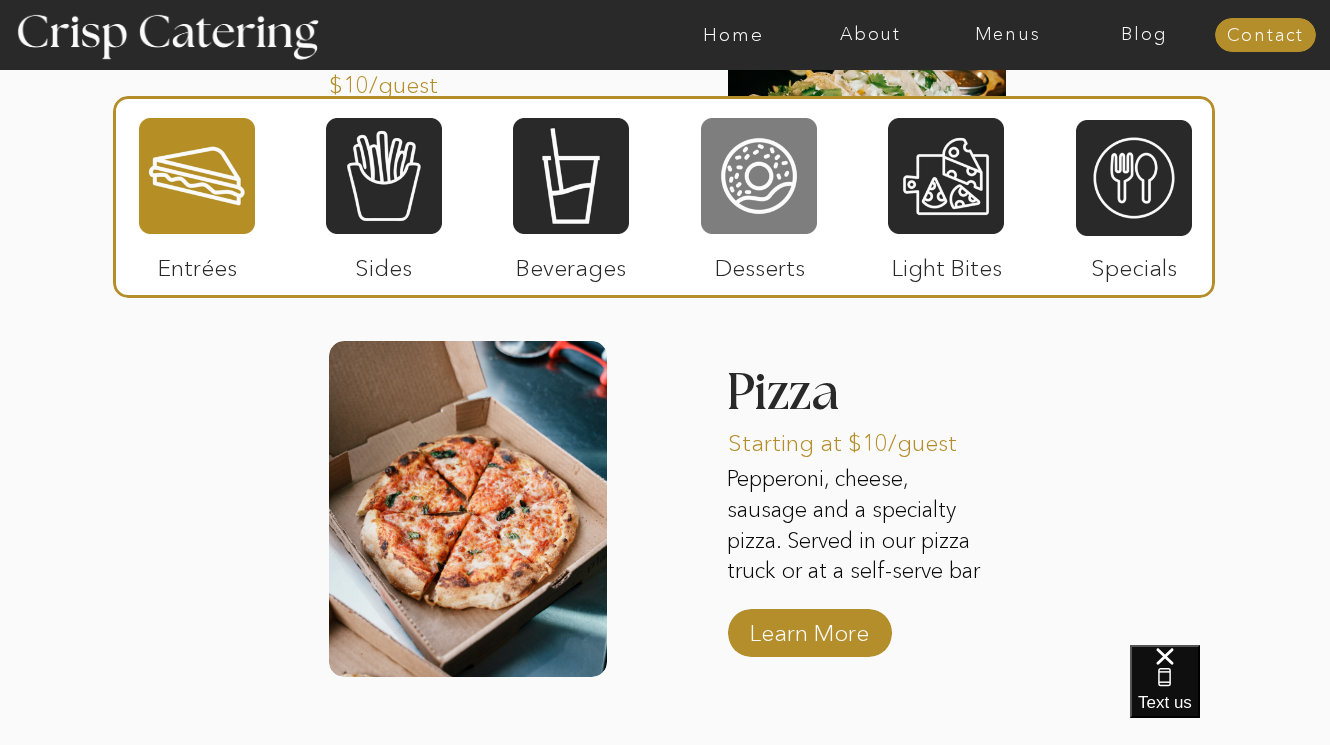 click at bounding box center [759, 176] 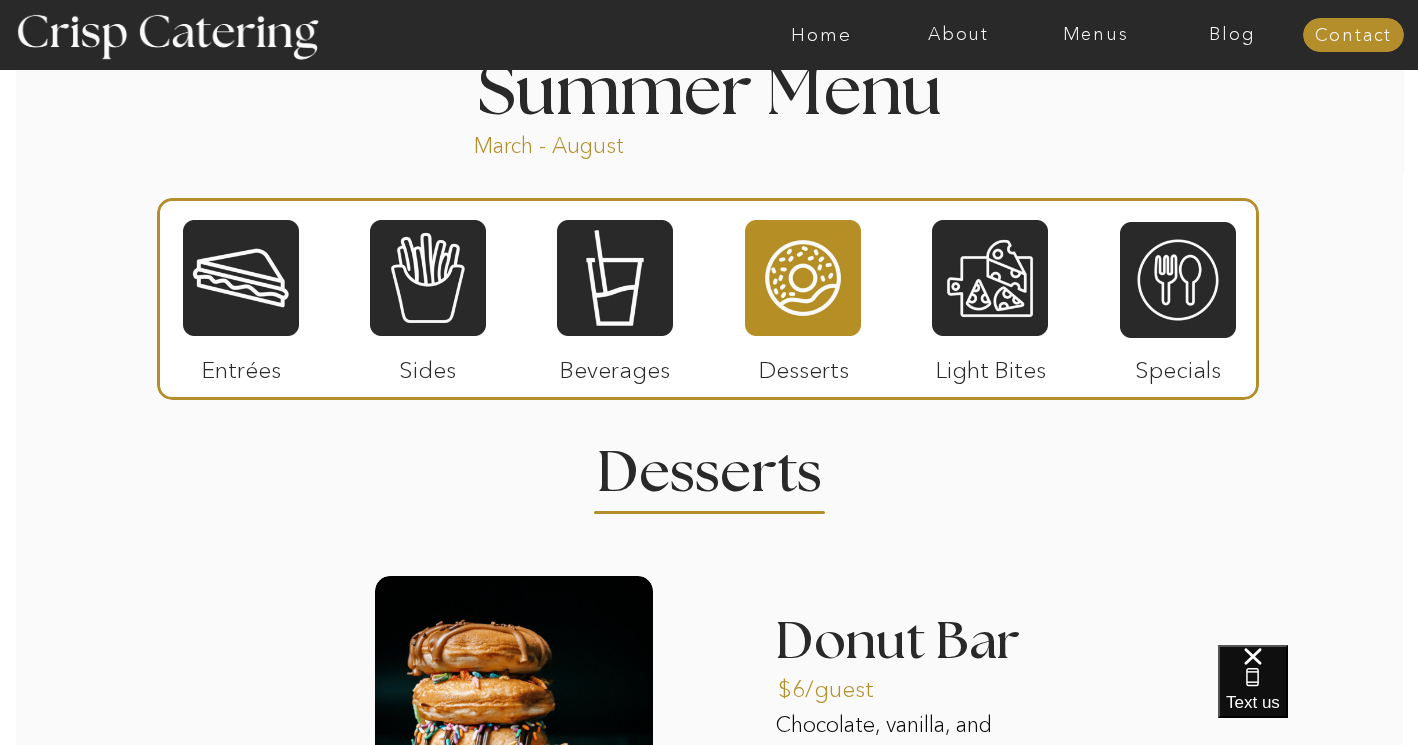 scroll, scrollTop: 1779, scrollLeft: 0, axis: vertical 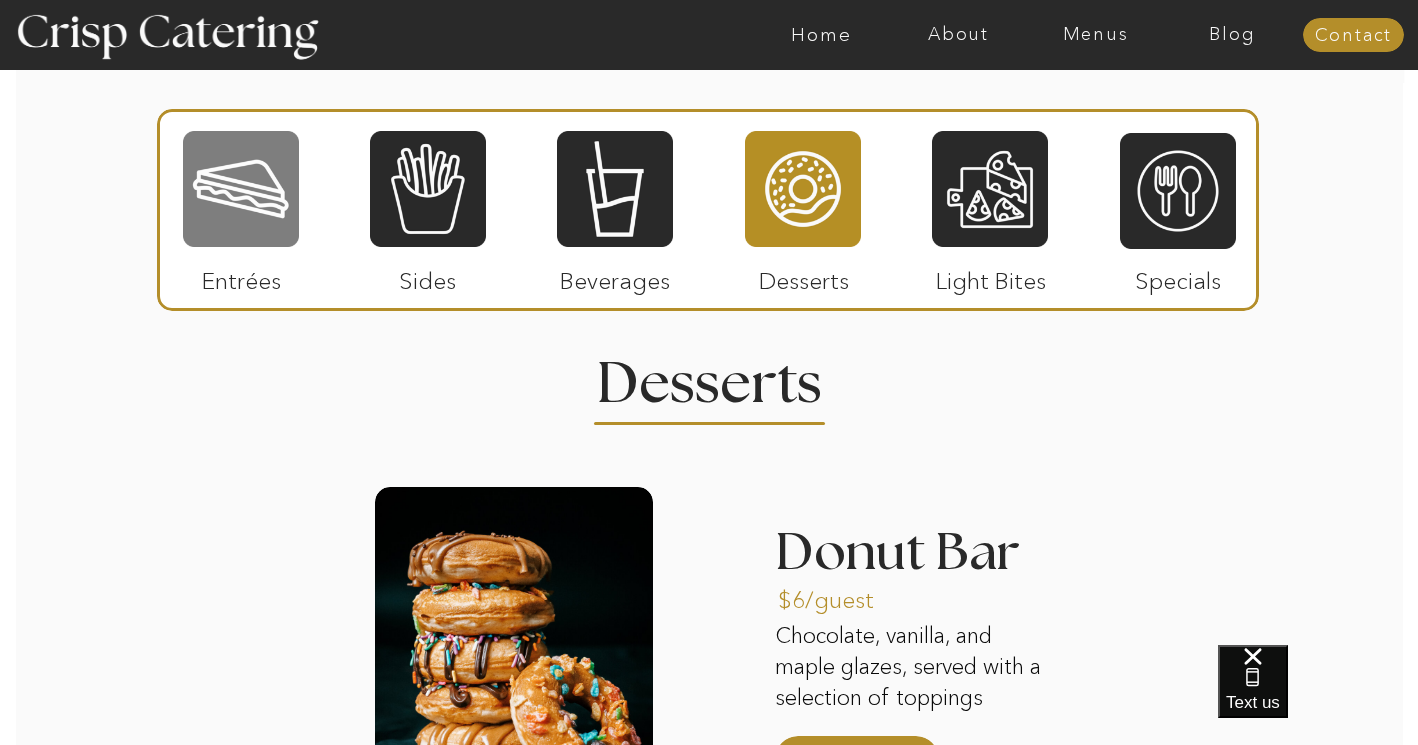click at bounding box center [241, 189] 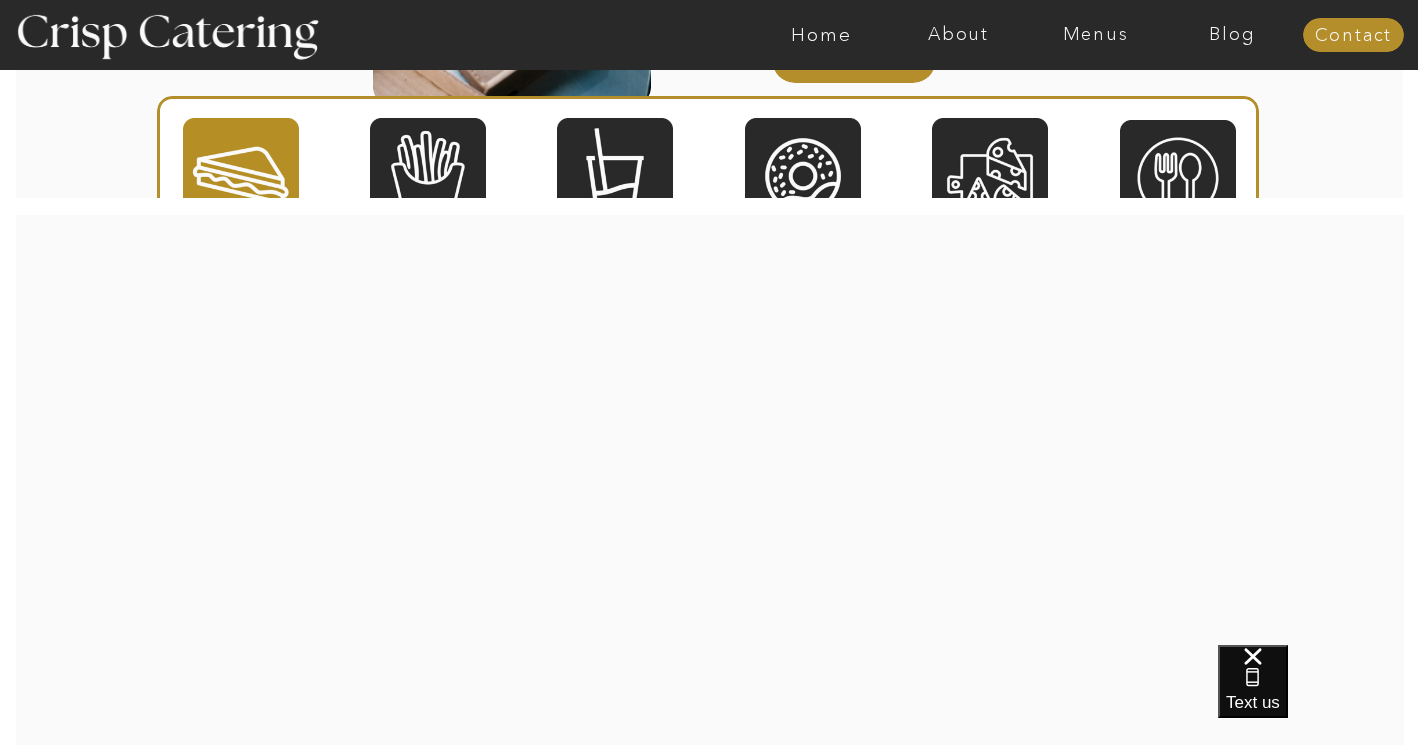 scroll, scrollTop: 3265, scrollLeft: 0, axis: vertical 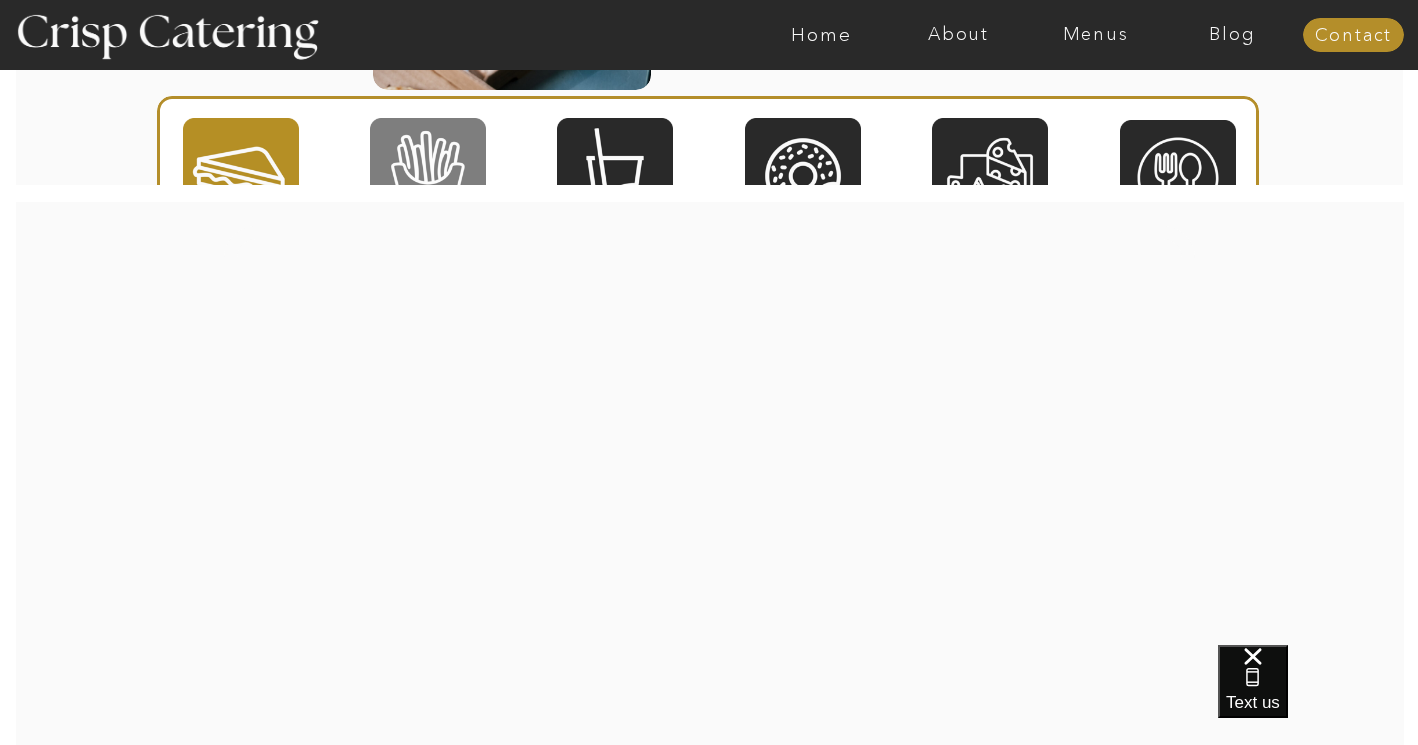 click at bounding box center (428, 176) 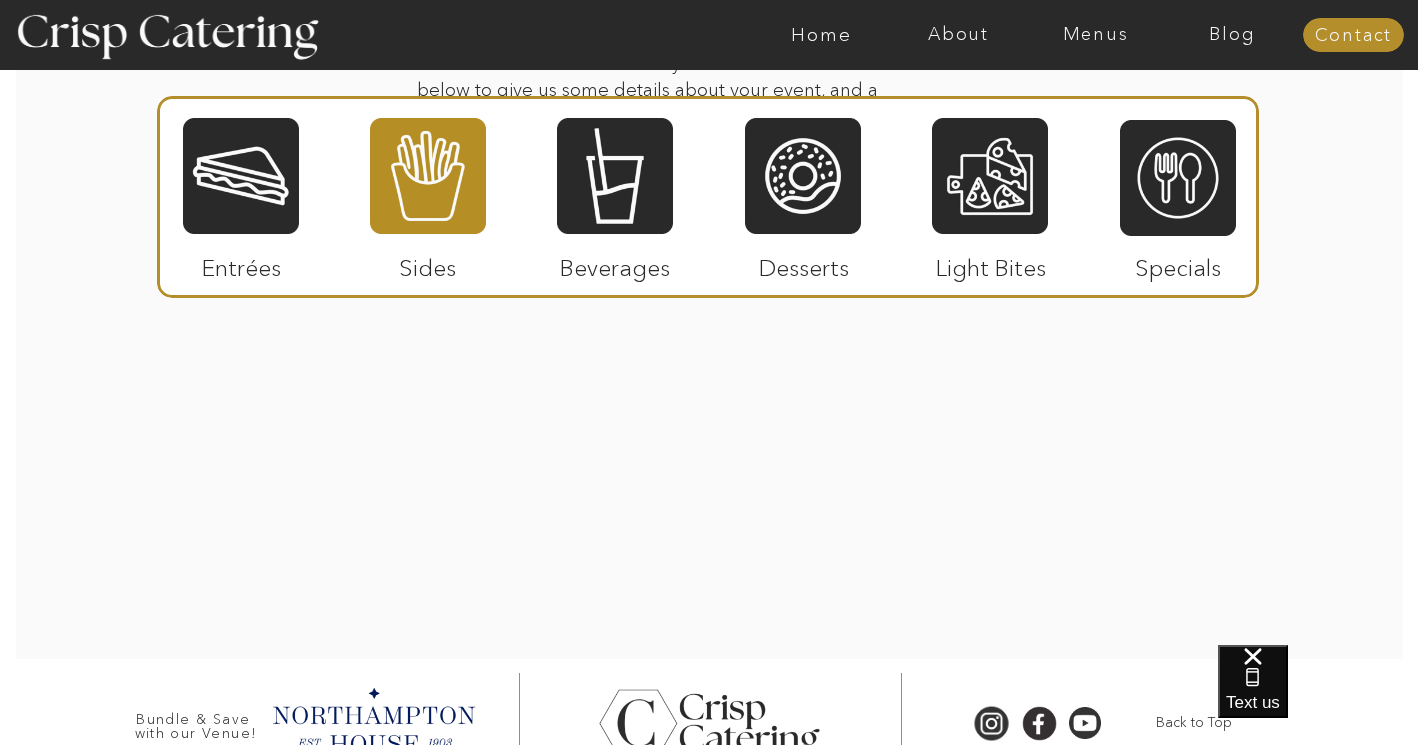scroll, scrollTop: 4203, scrollLeft: 0, axis: vertical 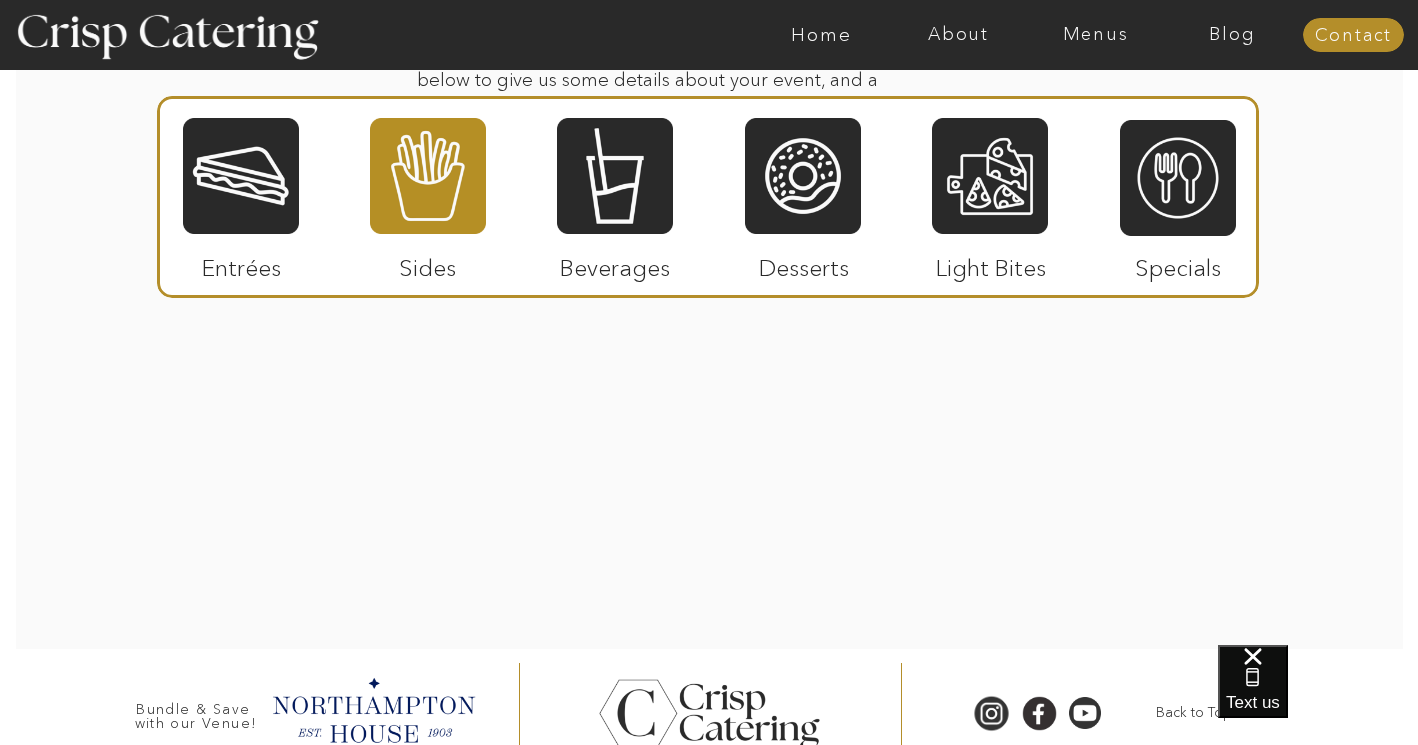 click at bounding box center [428, 176] 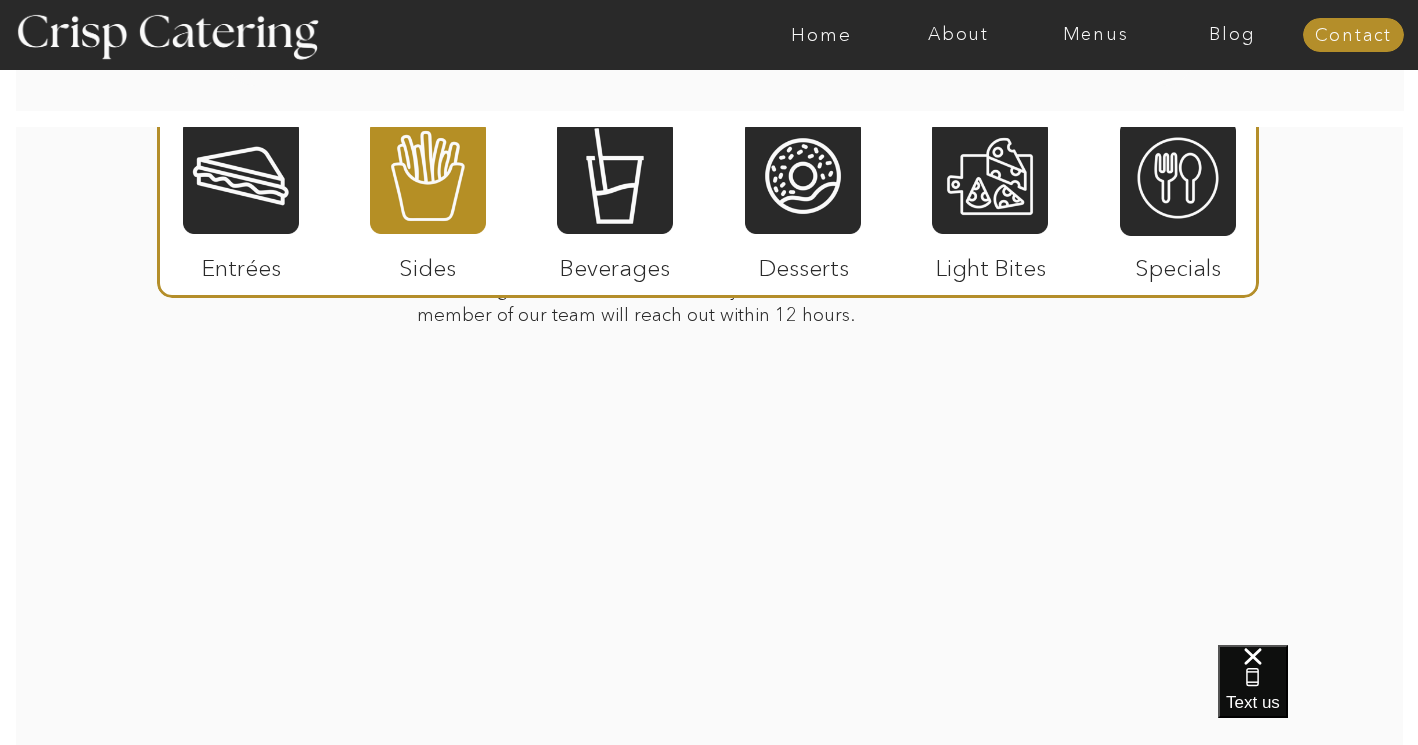 scroll, scrollTop: 3997, scrollLeft: 0, axis: vertical 